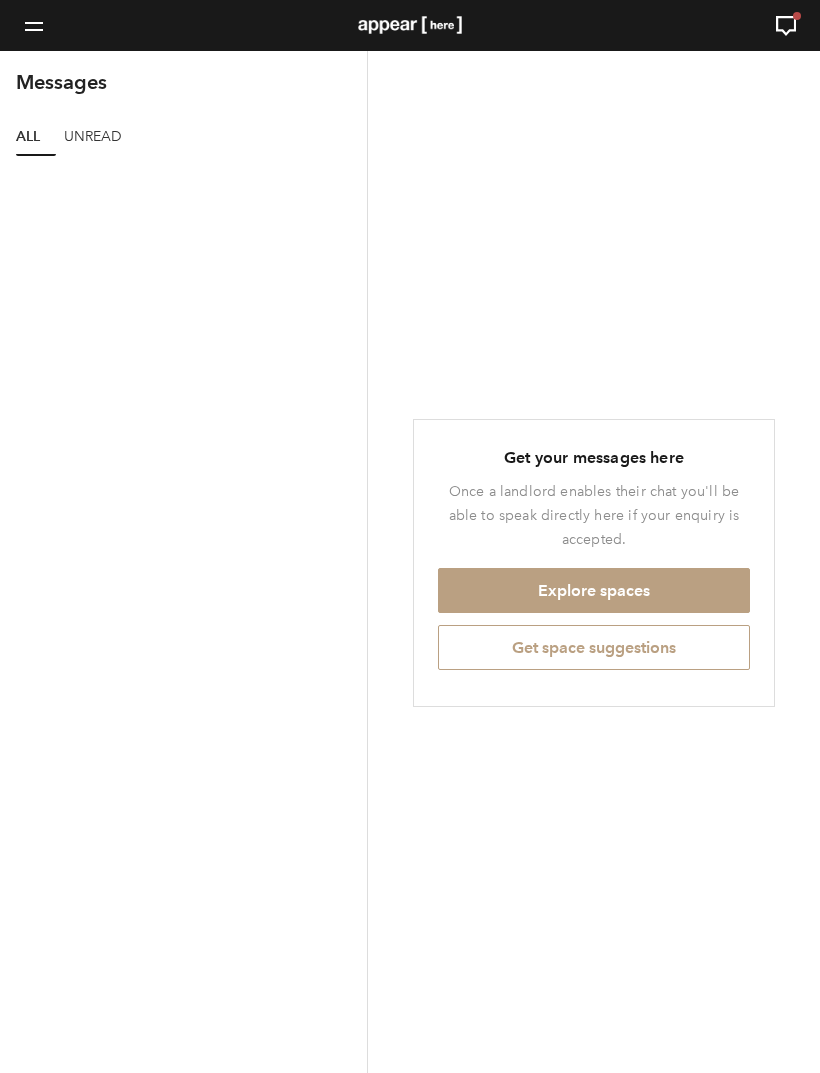 scroll, scrollTop: 0, scrollLeft: 0, axis: both 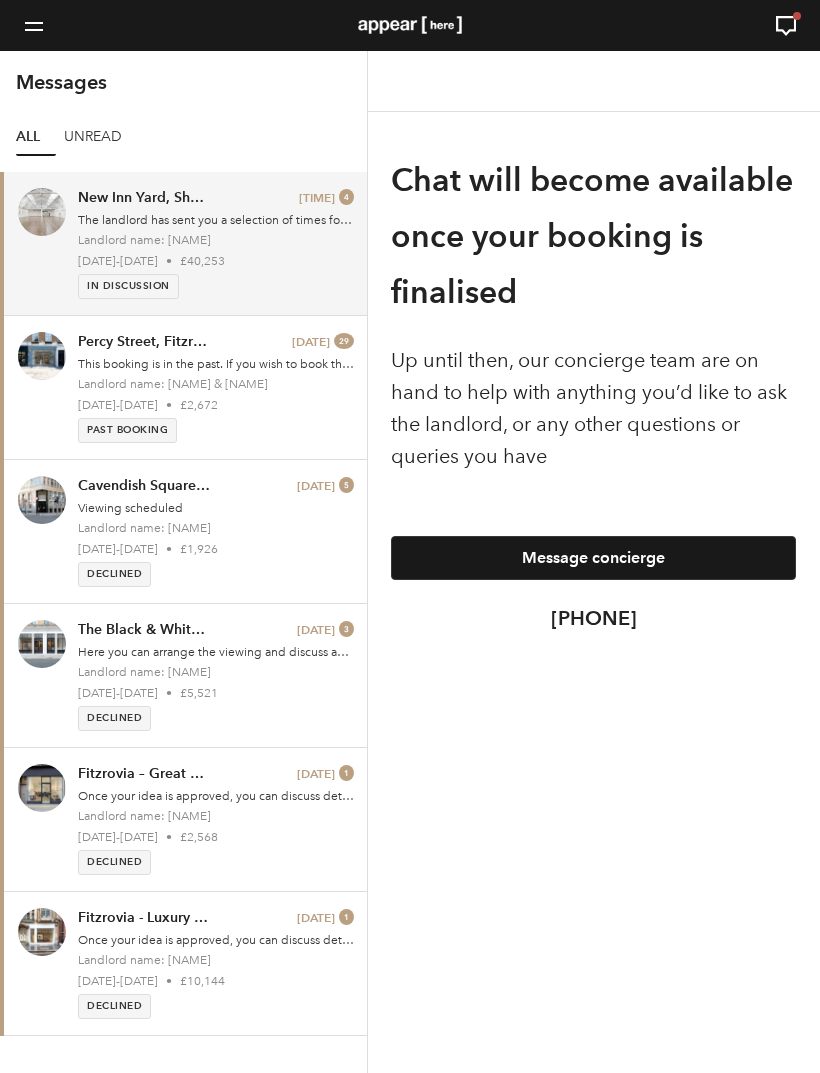 click on "[DATE]  -  [DATE] • [PRICE]" at bounding box center (216, 261) 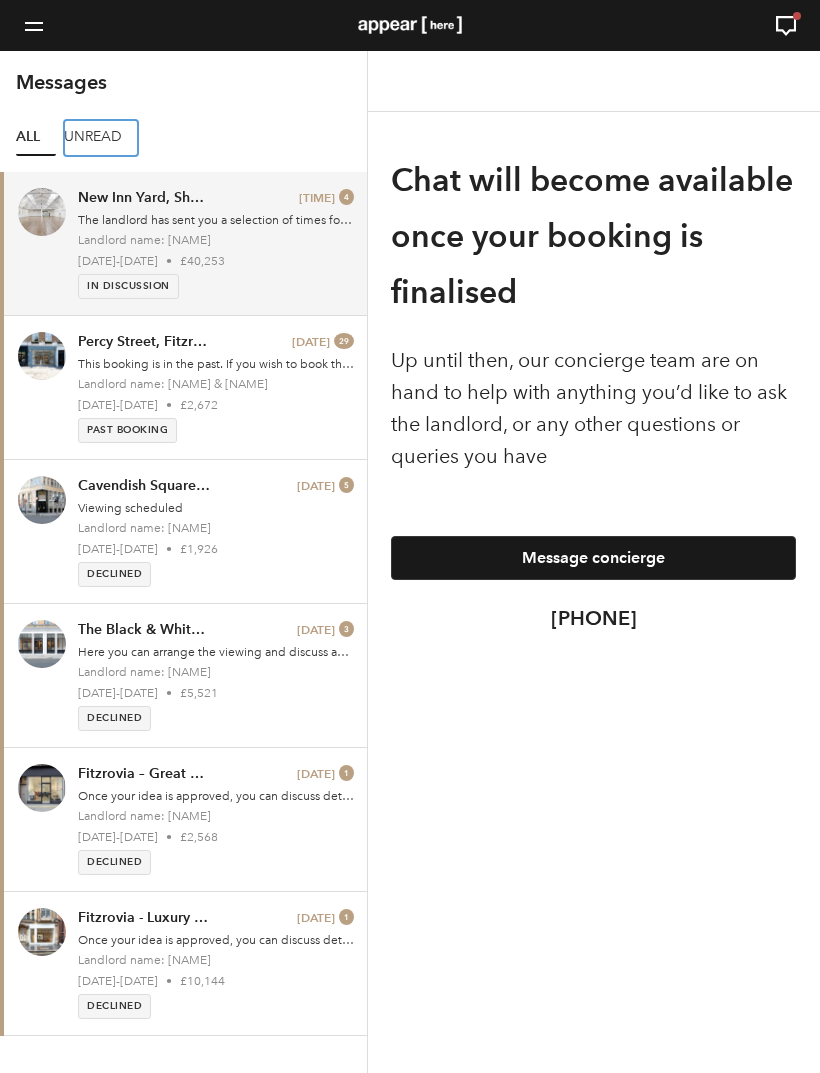 click on "Unread" at bounding box center [101, 138] 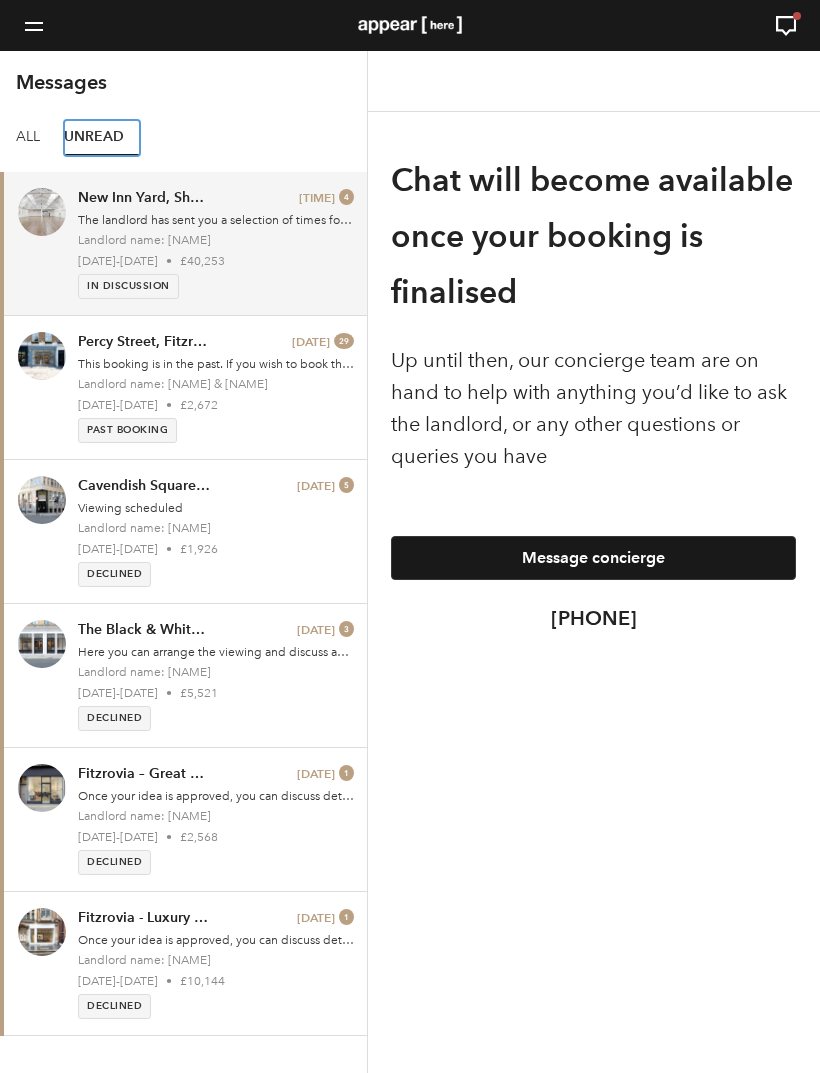 click on "Unread" at bounding box center (102, 138) 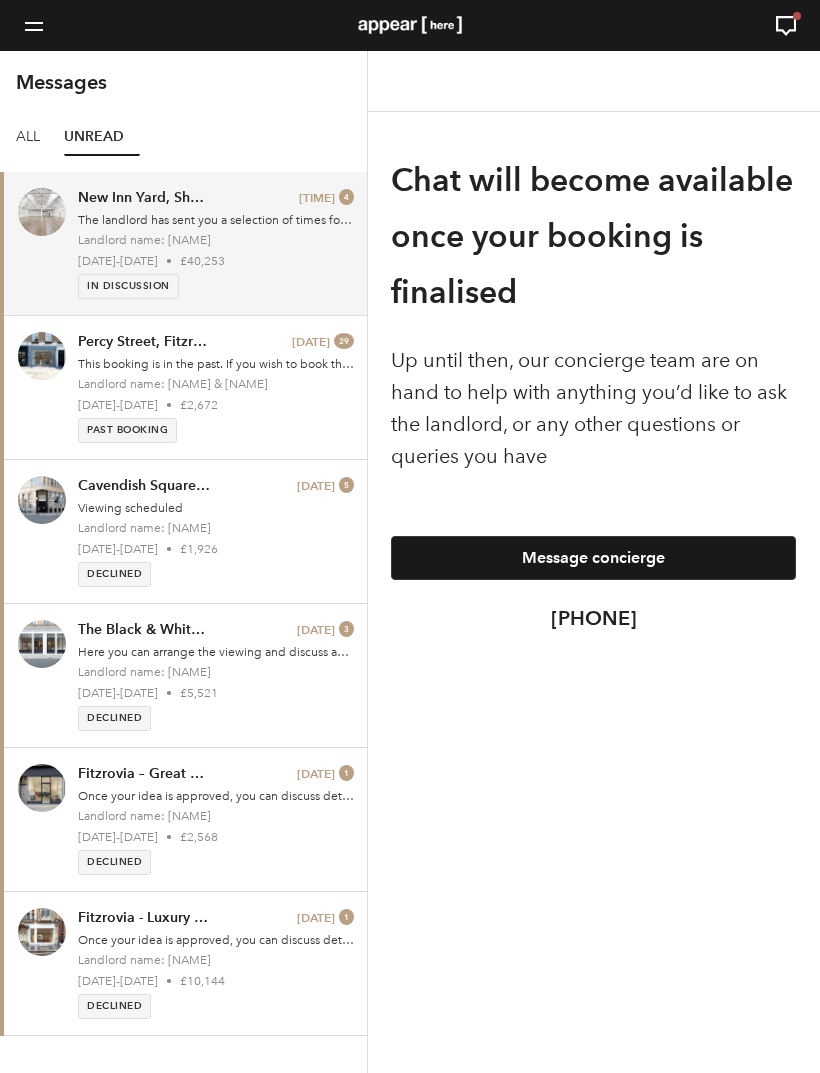 click on "Landlord name: [NAME]" at bounding box center [216, 240] 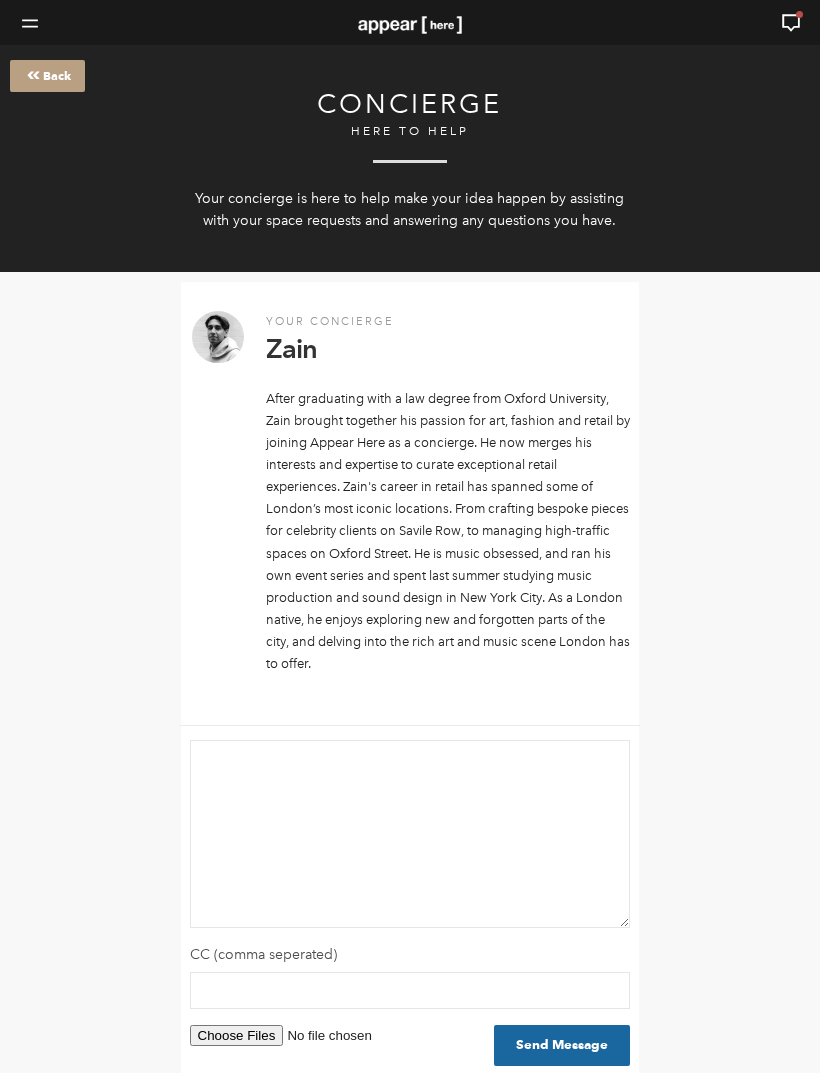 scroll, scrollTop: 0, scrollLeft: 0, axis: both 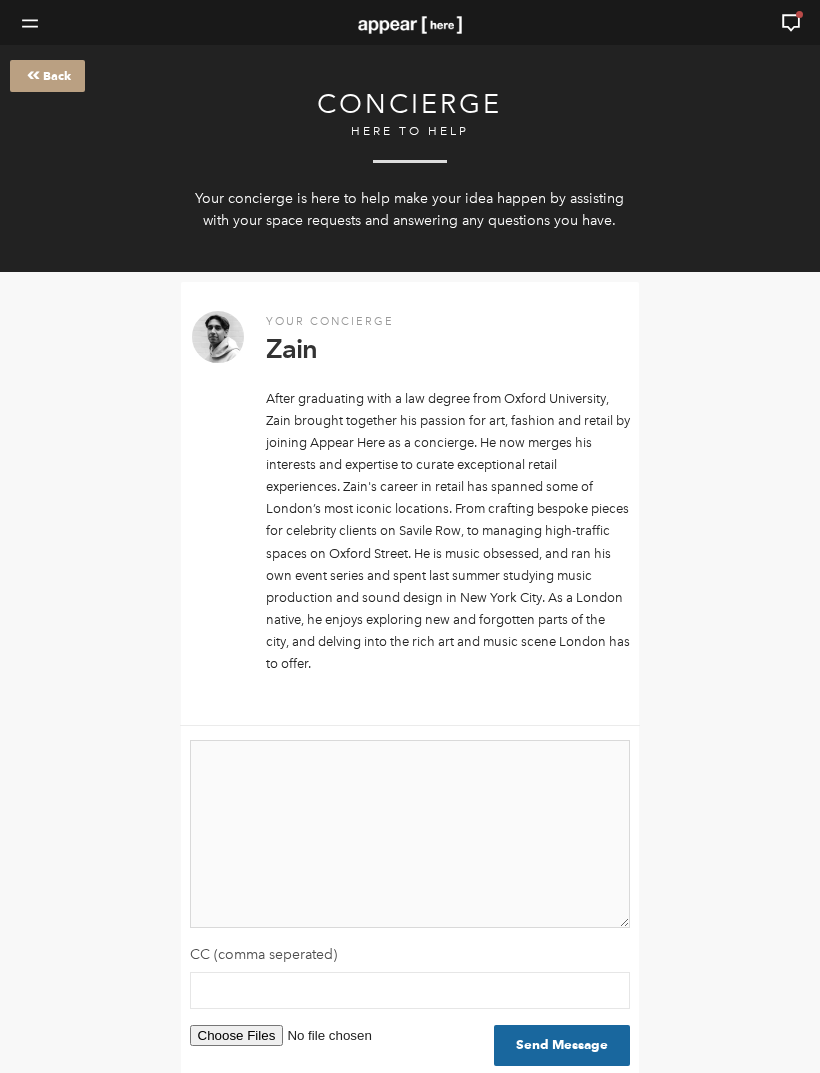 click at bounding box center (410, 834) 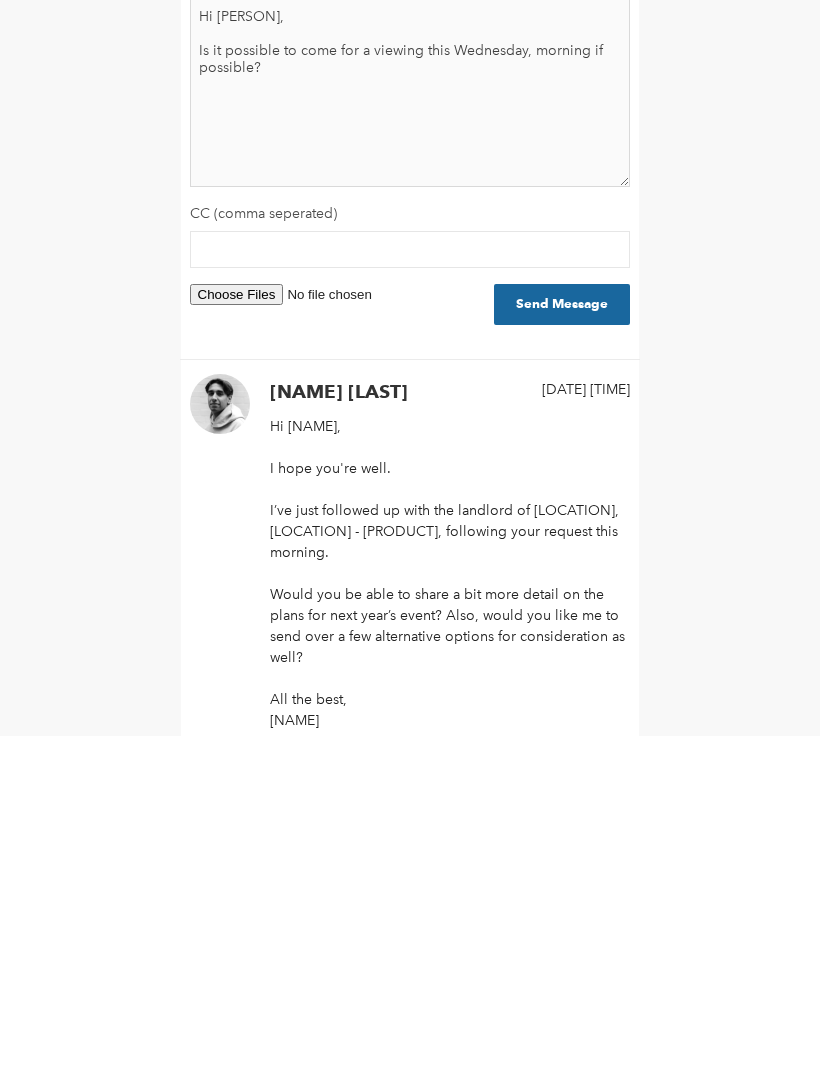 scroll, scrollTop: 425, scrollLeft: 0, axis: vertical 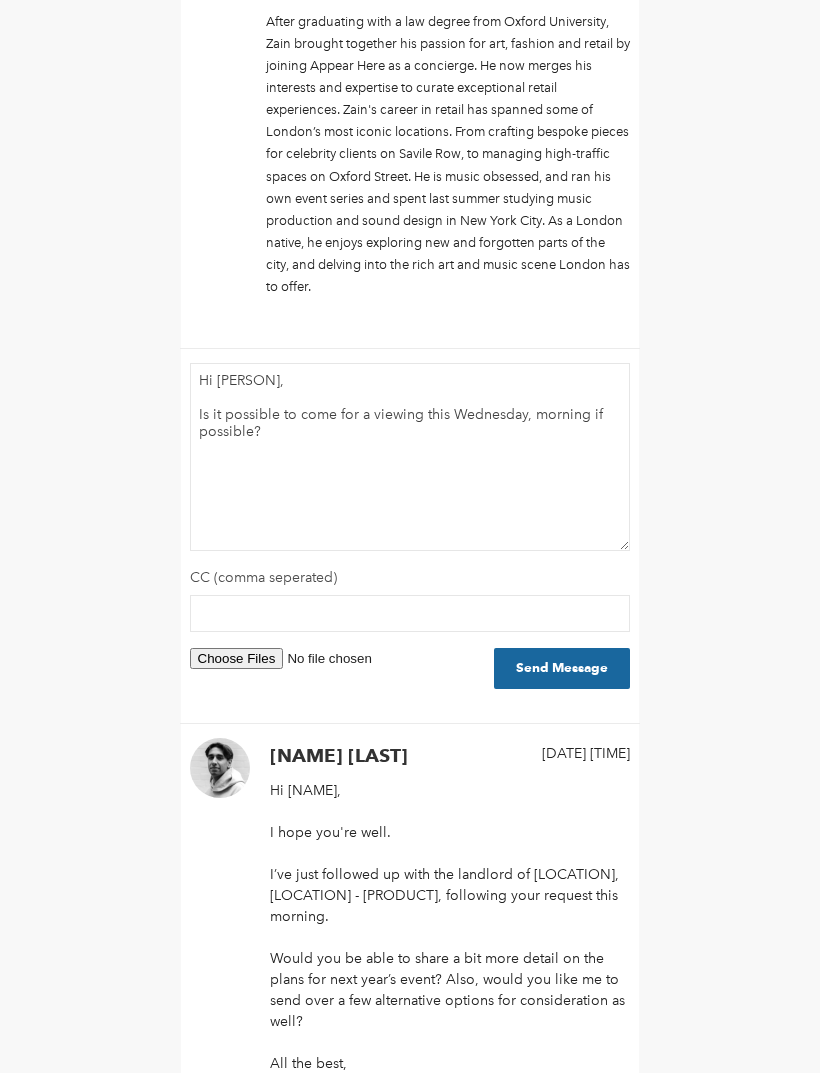 click at bounding box center (316, 659) 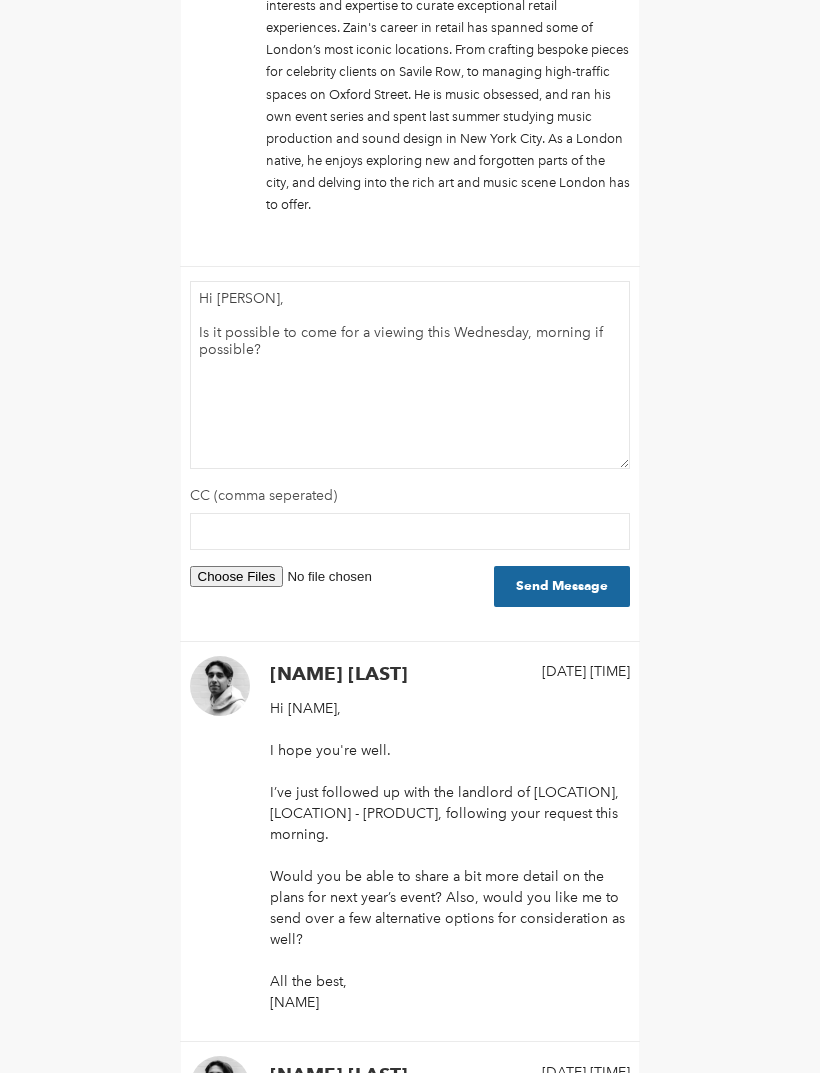 scroll, scrollTop: 460, scrollLeft: 0, axis: vertical 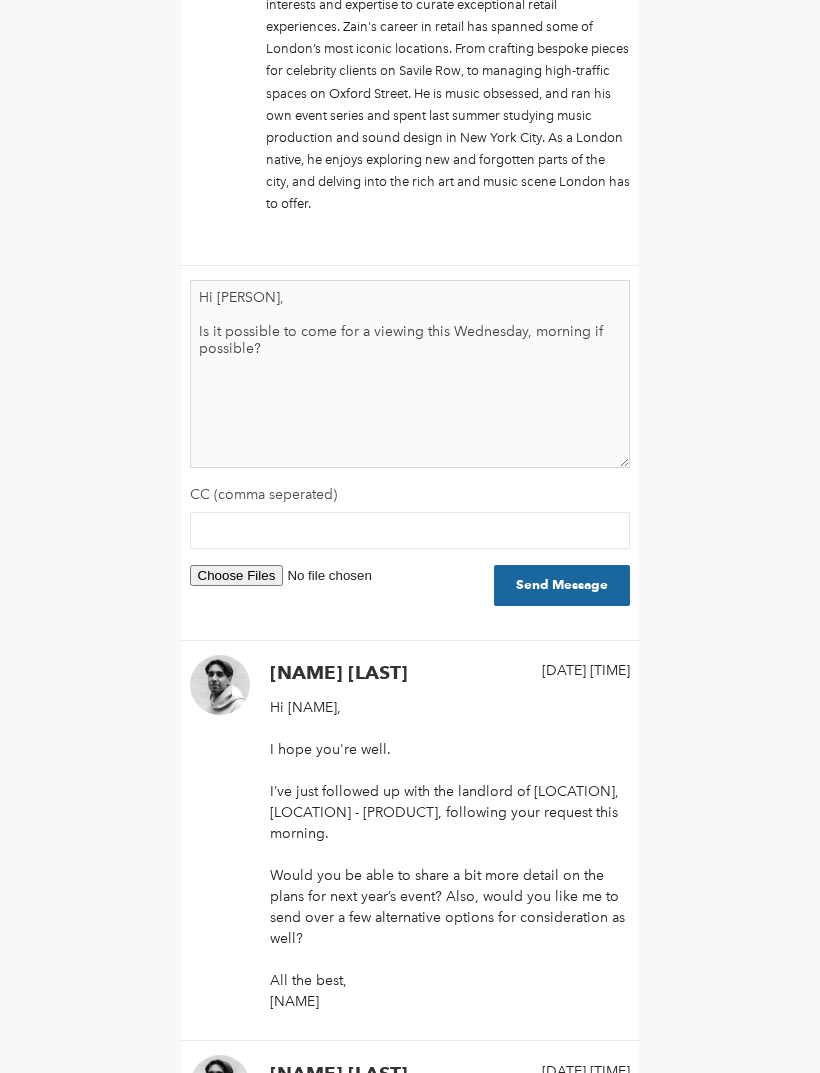click on "Hi [PERSON],
Is it possible to come for a viewing this Wednesday, morning if possible?" at bounding box center [410, 374] 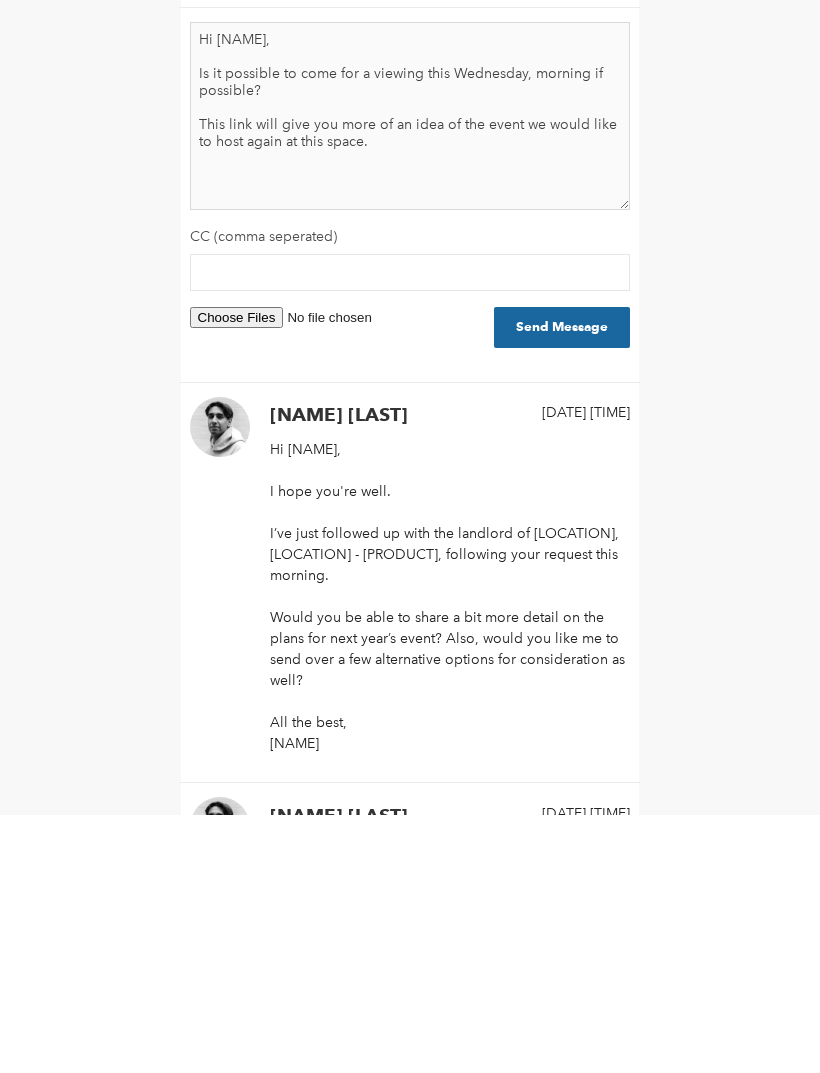 scroll, scrollTop: 718, scrollLeft: 0, axis: vertical 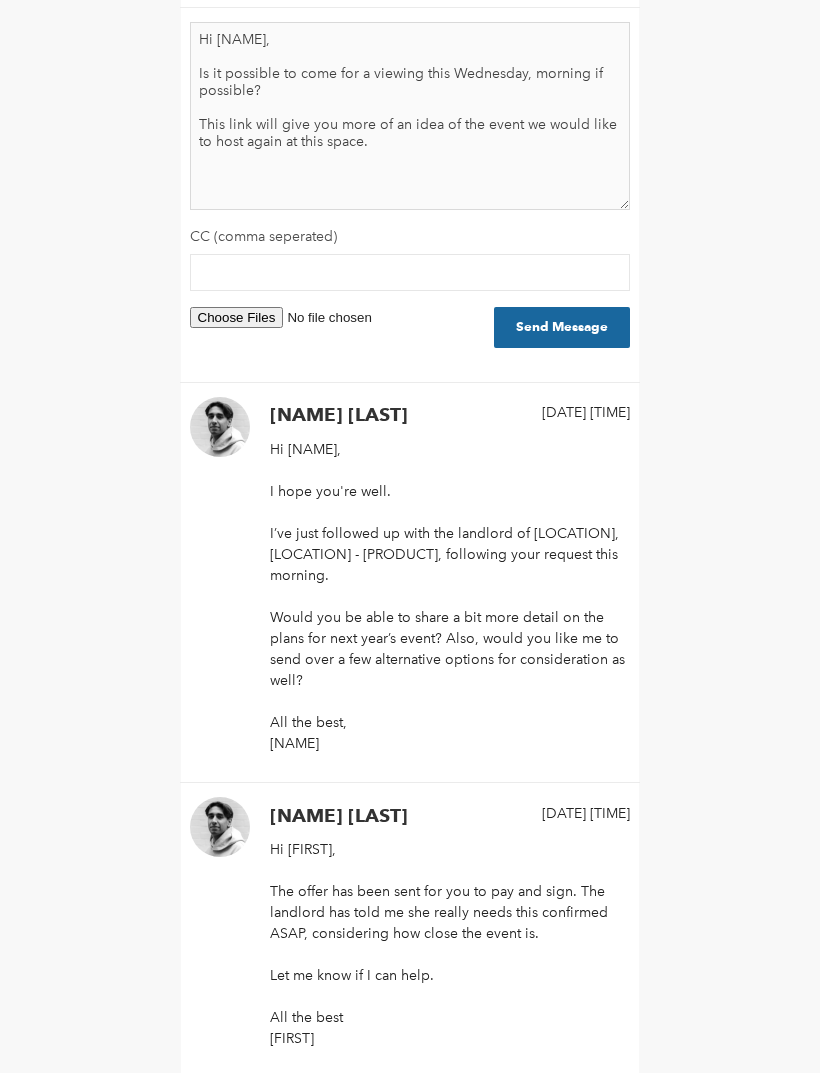 click on "Hi Zain,
Is it possible to come for a viewing this Wednesday, morning if possible?
This link will give you more of an idea of the event we would like to host again at this space." at bounding box center (410, 116) 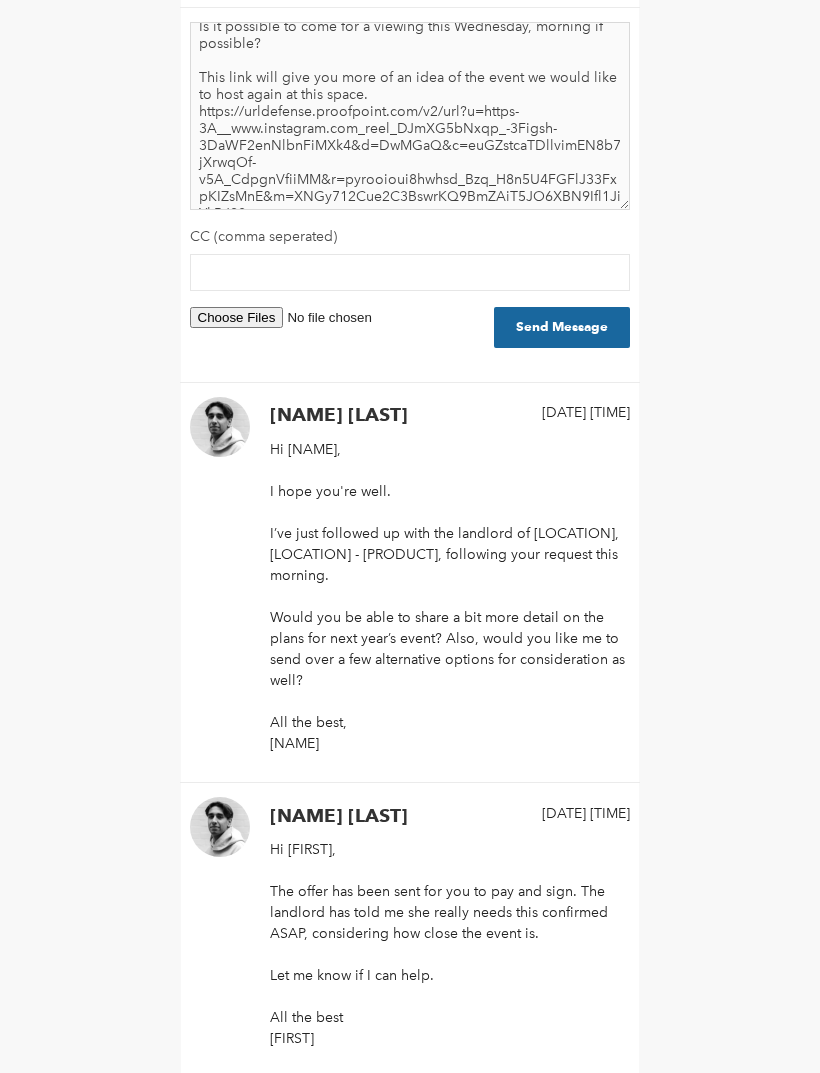 scroll, scrollTop: 49, scrollLeft: 0, axis: vertical 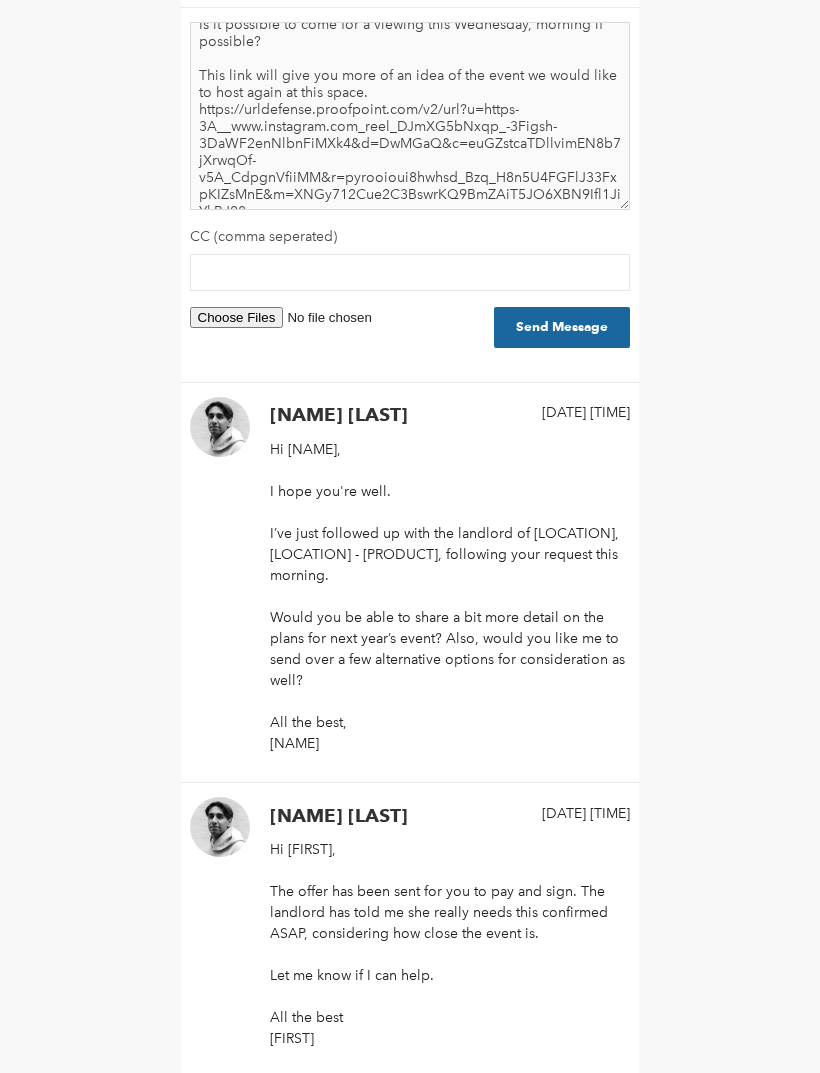 click on "Hi Zain,
Is it possible to come for a viewing this Wednesday, morning if possible?
This link will give you more of an idea of the event we would like to host again at this space. https://urldefense.proofpoint.com/v2/url?u=https-3A__www.instagram.com_reel_DJmXG5bNxqp_-3Figsh-3DaWF2enNlbnFiMXk4&d=DwMGaQ&c=euGZstcaTDllvimEN8b7jXrwqOf-v5A_CdpgnVfiiMM&r=pyrooioui8hwhsd_Bzq_H8n5U4FGFlJ33FxpKIZsMnE&m=XNGy712Cue2C3BswrKQ9BmZAiT5JO6XBN9Ifl1JiYkBJ28p-r6yja8z7EQN27hxp&s=FK3znyiYUSdQl9OmXokmnwvMQ1a8LYDUhpvIi0W3jfY&e=" at bounding box center [410, 116] 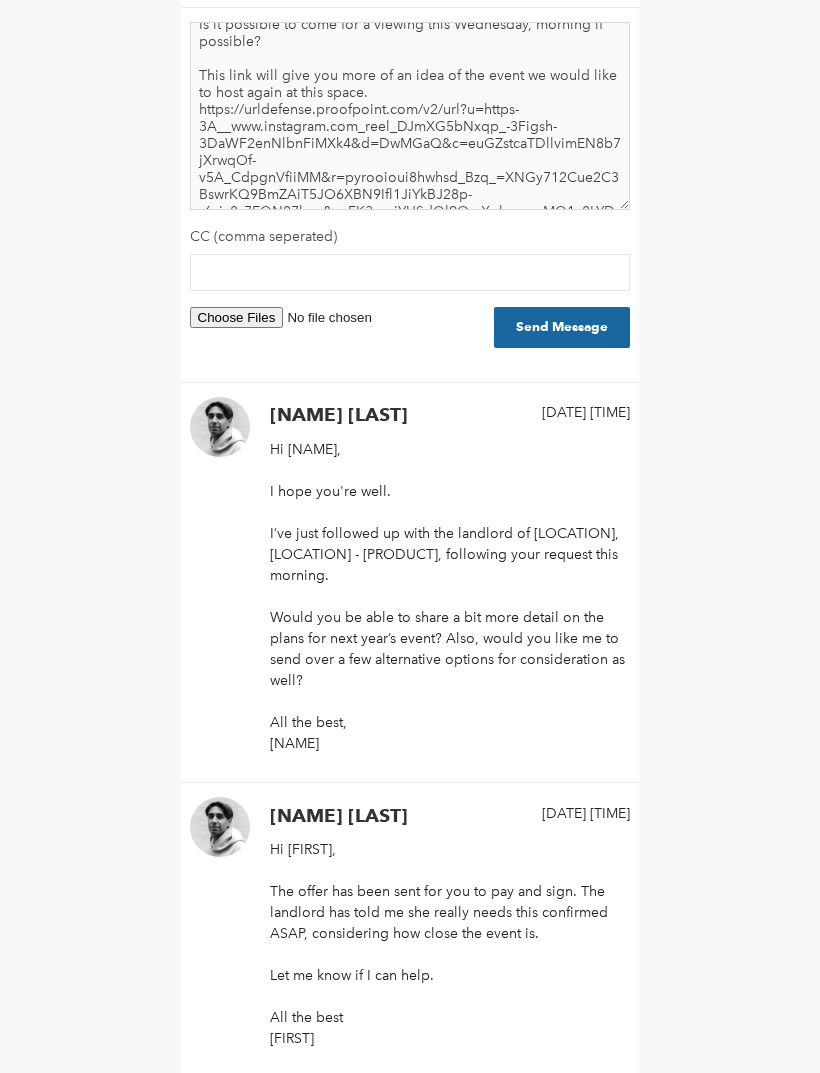 click on "Hi Zain,
Is it possible to come for a viewing this Wednesday, morning if possible?
This link will give you more of an idea of the event we would like to host again at this space. https://urldefense.proofpoint.com/v2/url?u=https-3A__www.instagram.com_reel_DJmXG5bNxqp_-3Figsh-3DaWF2enNlbnFiMXk4&d=DwMGaQ&c=euGZstcaTDllvimEN8b7jXrwqOf-v5A_CdpgnVfiiMM&r=pyrooioui8hwhsd_Bzq_=XNGy712Cue2C3BswrKQ9BmZAiT5JO6XBN9Ifl1JiYkBJ28p-r6yja8z7EQN27hxp&s=FK3znyiYUSdQl9OmXokmnwvMQ1a8LYDUhpvIi0W3jfY&e=" at bounding box center [410, 116] 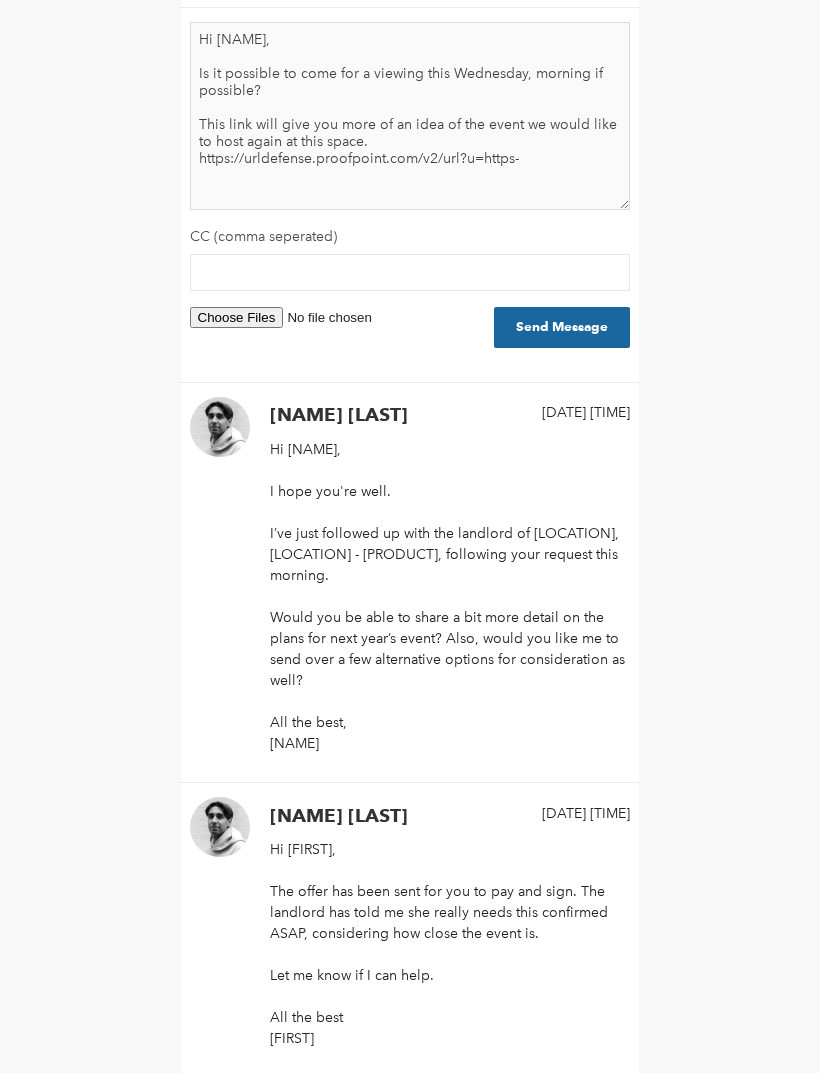 scroll, scrollTop: 0, scrollLeft: 0, axis: both 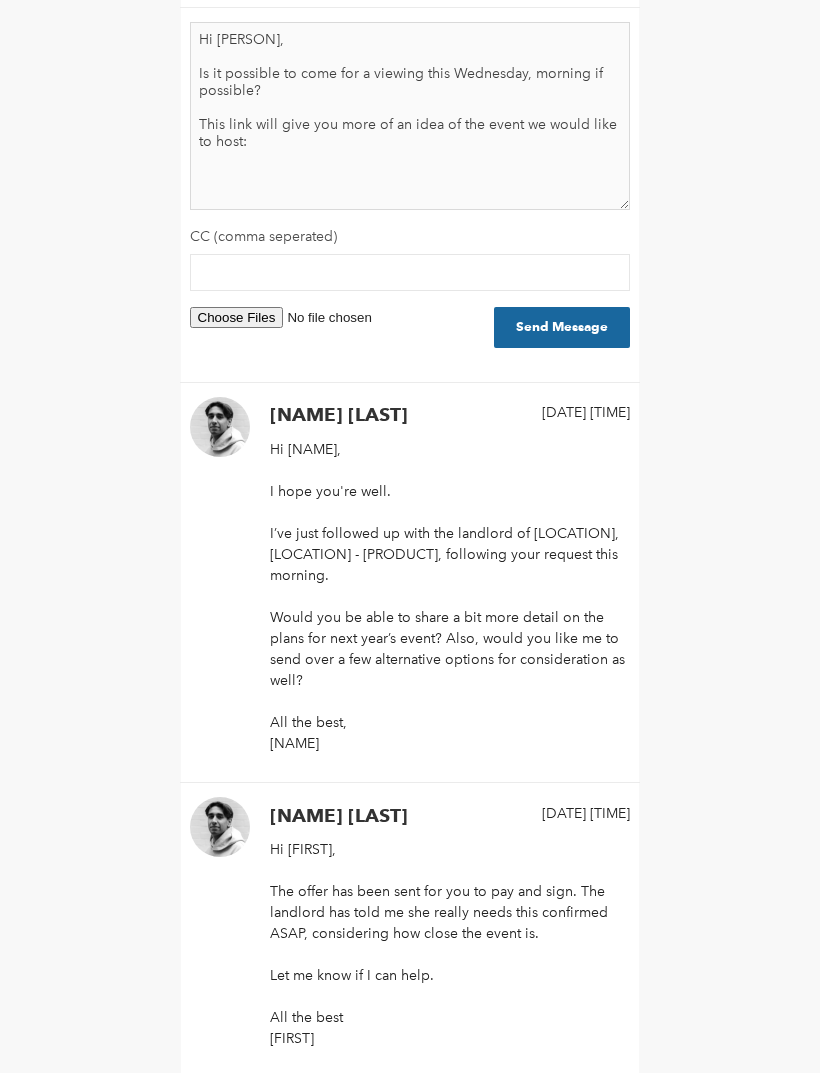 click on "Hi Zain,
Is it possible to come for a viewing this Wednesday, morning if possible?
This link will give you more of an idea of the event we would like to host:" at bounding box center (410, 116) 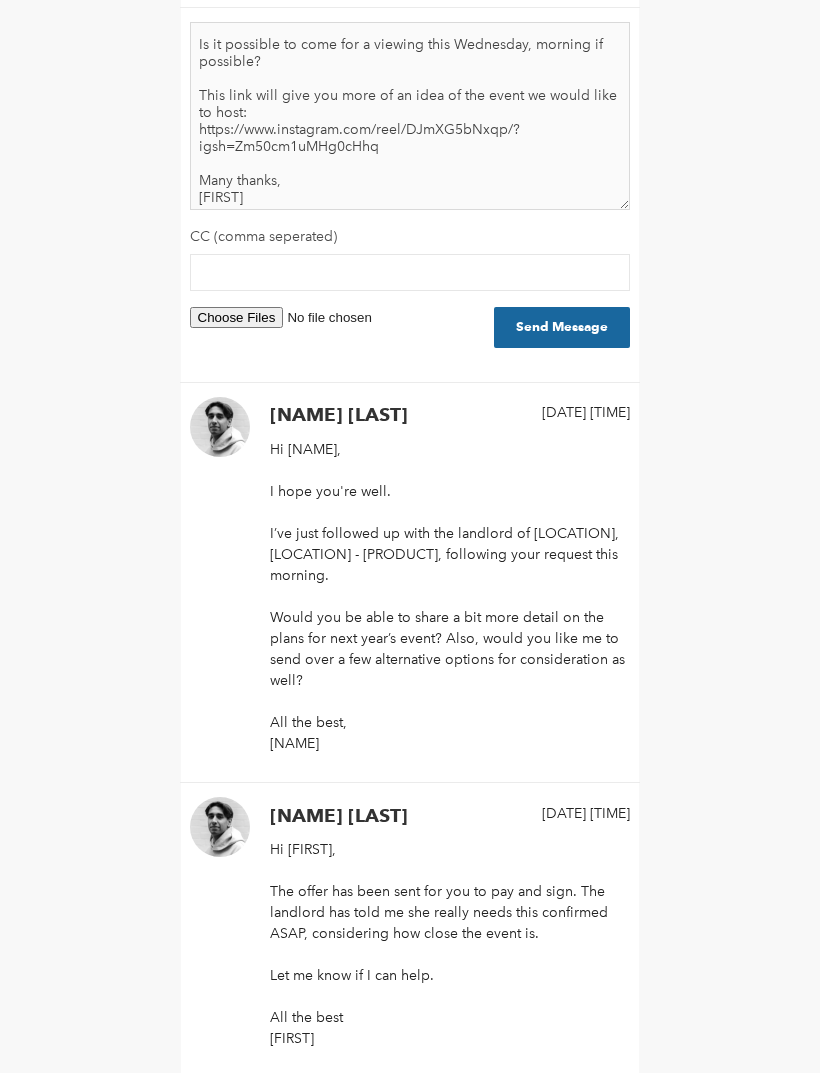 scroll, scrollTop: 29, scrollLeft: 0, axis: vertical 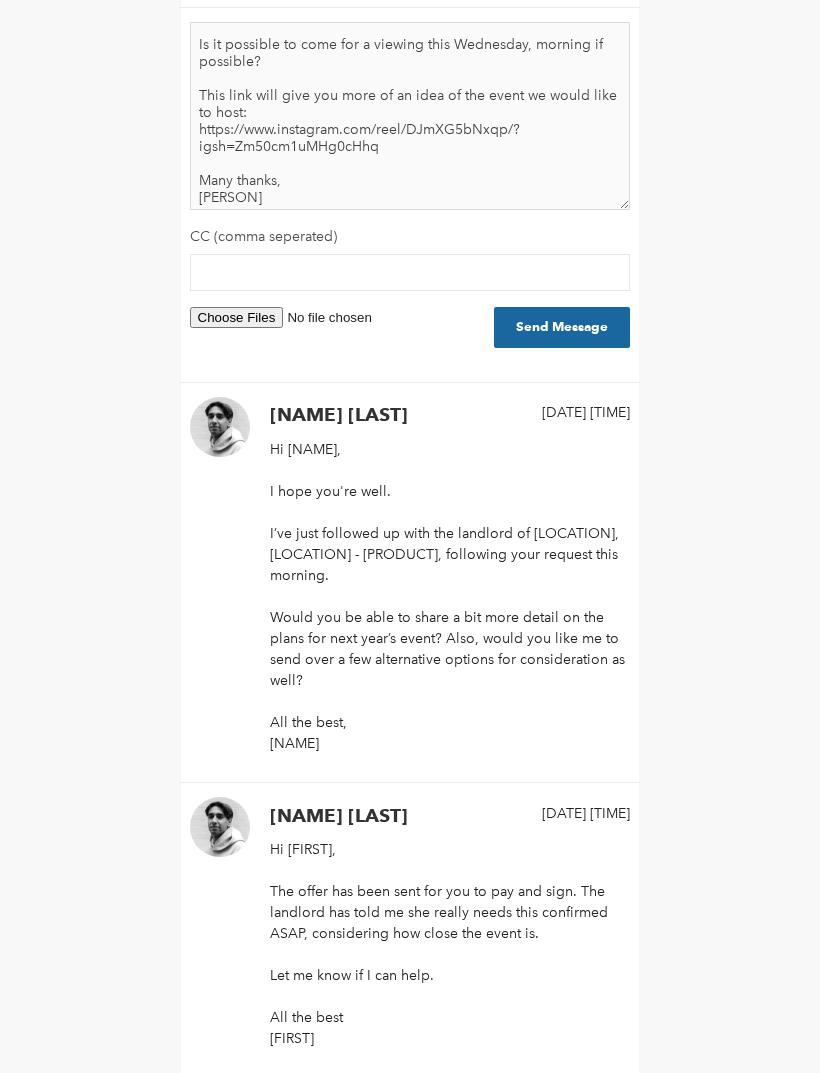 type on "Hi [PERSON],
Is it possible to come for a viewing this Wednesday, morning if possible?
This link will give you more of an idea of the event we would like to host:
[URL]
Many thanks,
[PERSON]" 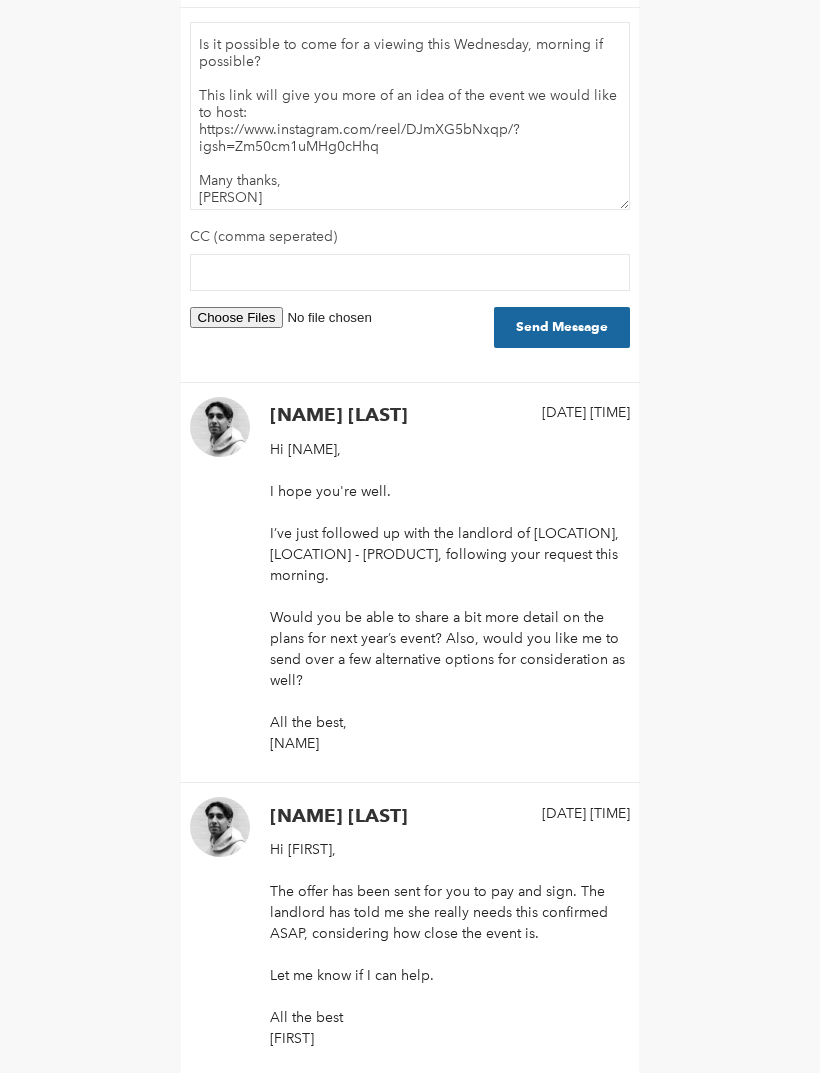 click on "Send Message" at bounding box center (562, 327) 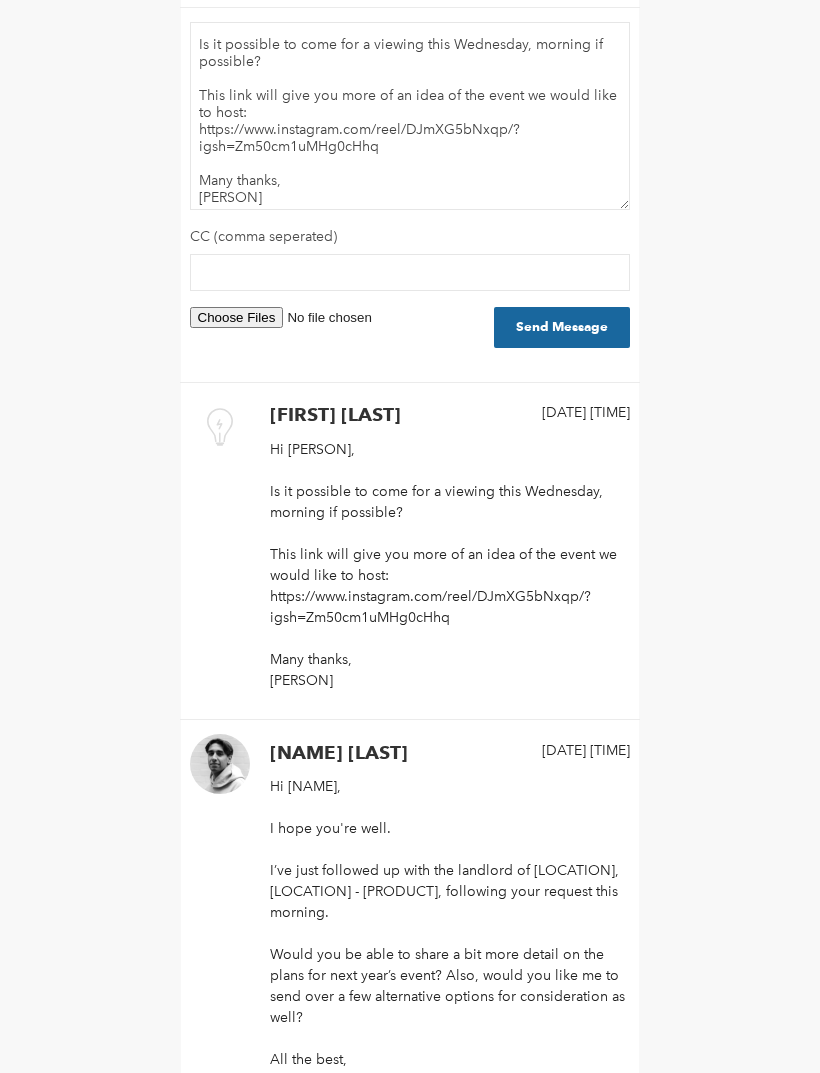 scroll, scrollTop: 0, scrollLeft: 0, axis: both 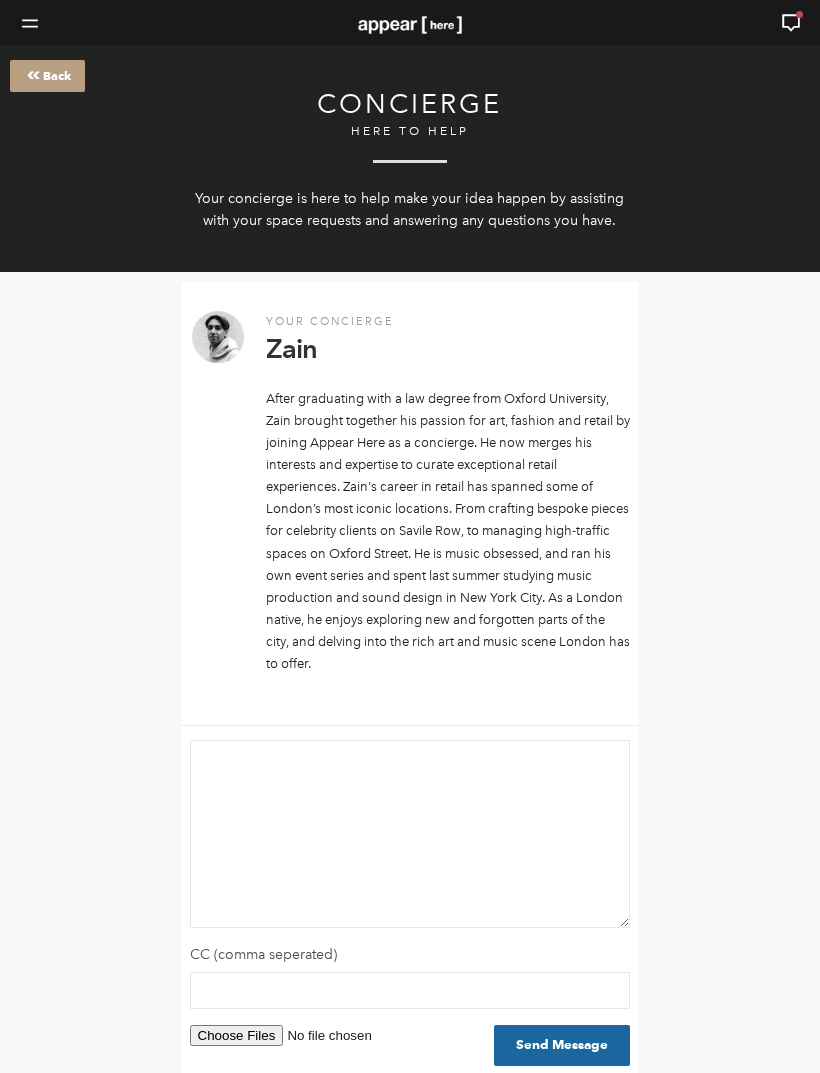click at bounding box center [791, 23] 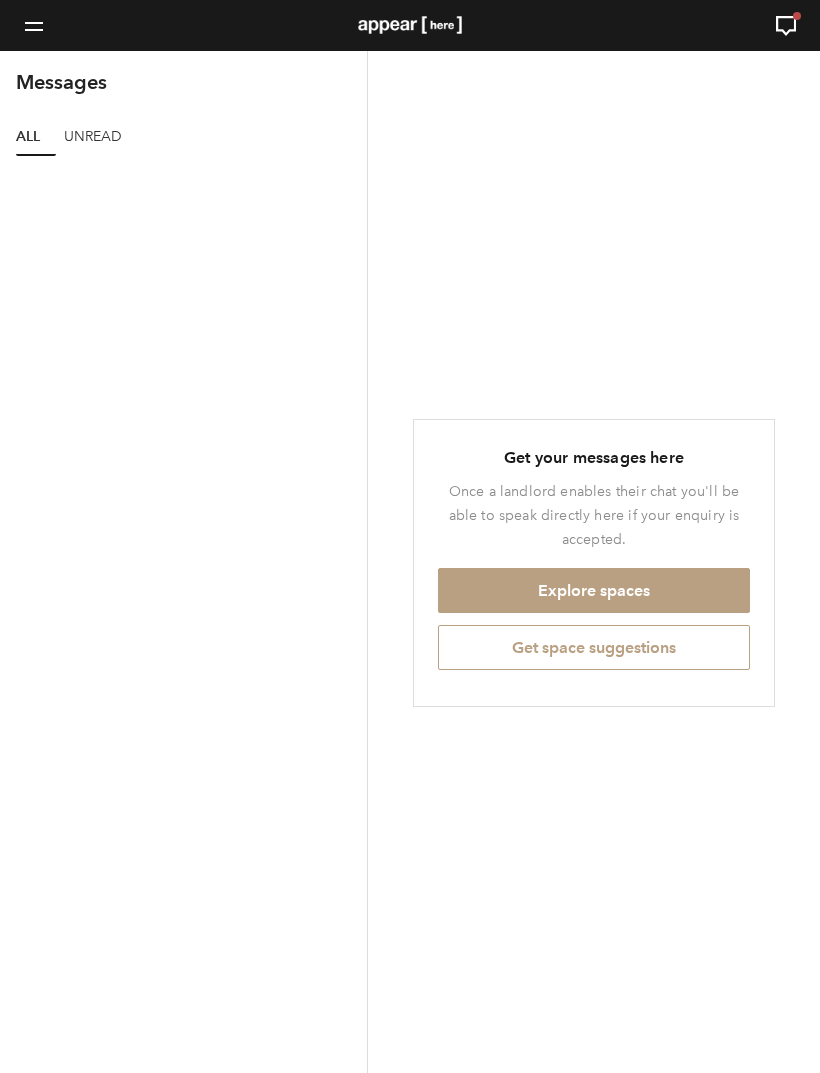 scroll, scrollTop: 0, scrollLeft: 0, axis: both 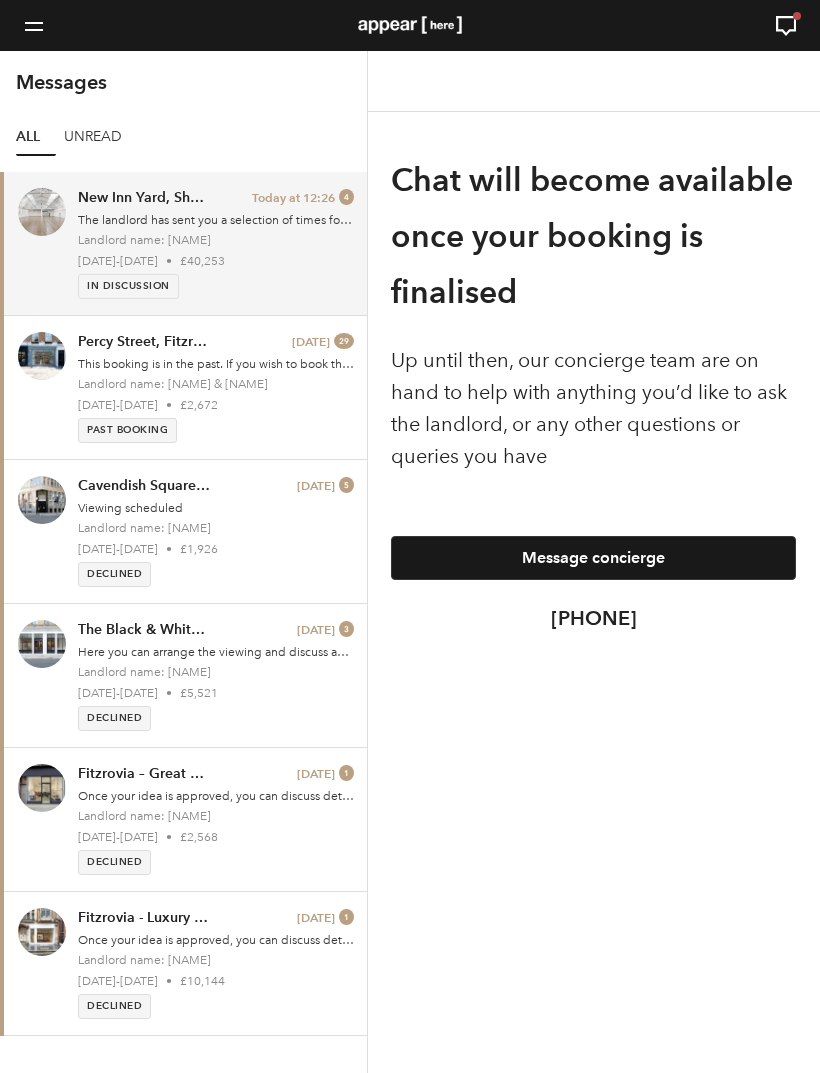 click on "New Inn Yard, Shoreditch - Studio 4-5 Today at 12:26 4" at bounding box center (216, 198) 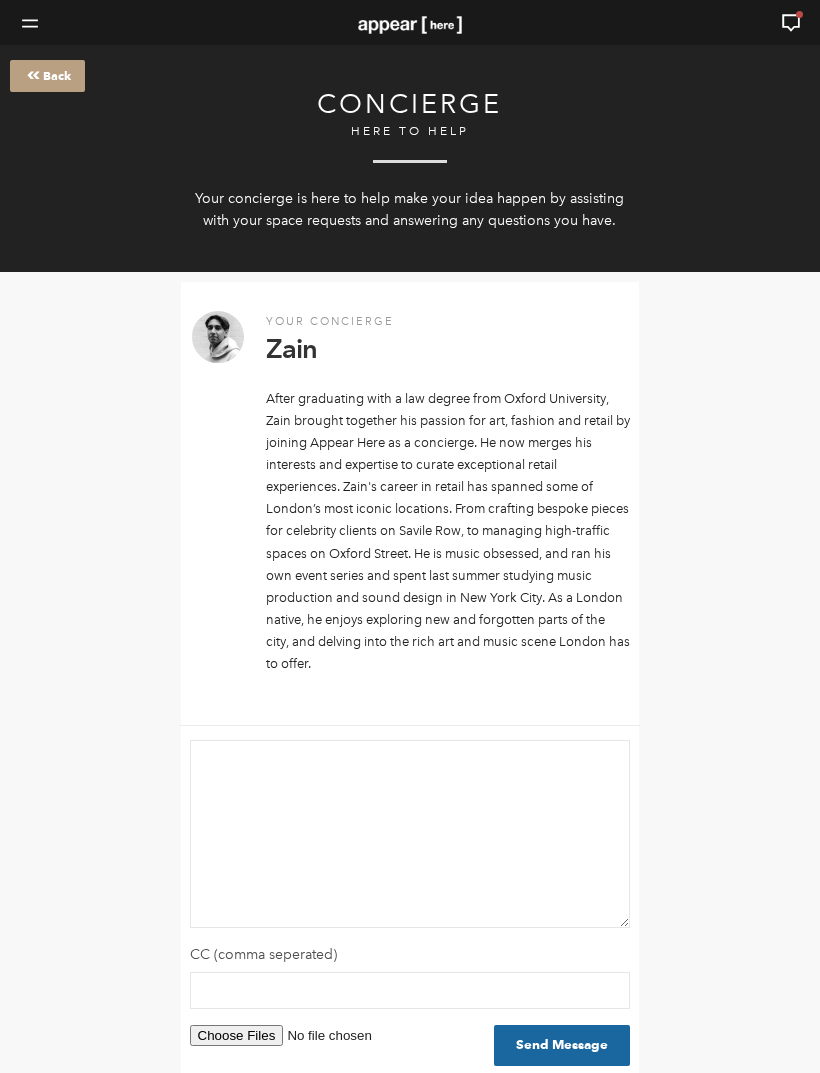 scroll, scrollTop: 0, scrollLeft: 0, axis: both 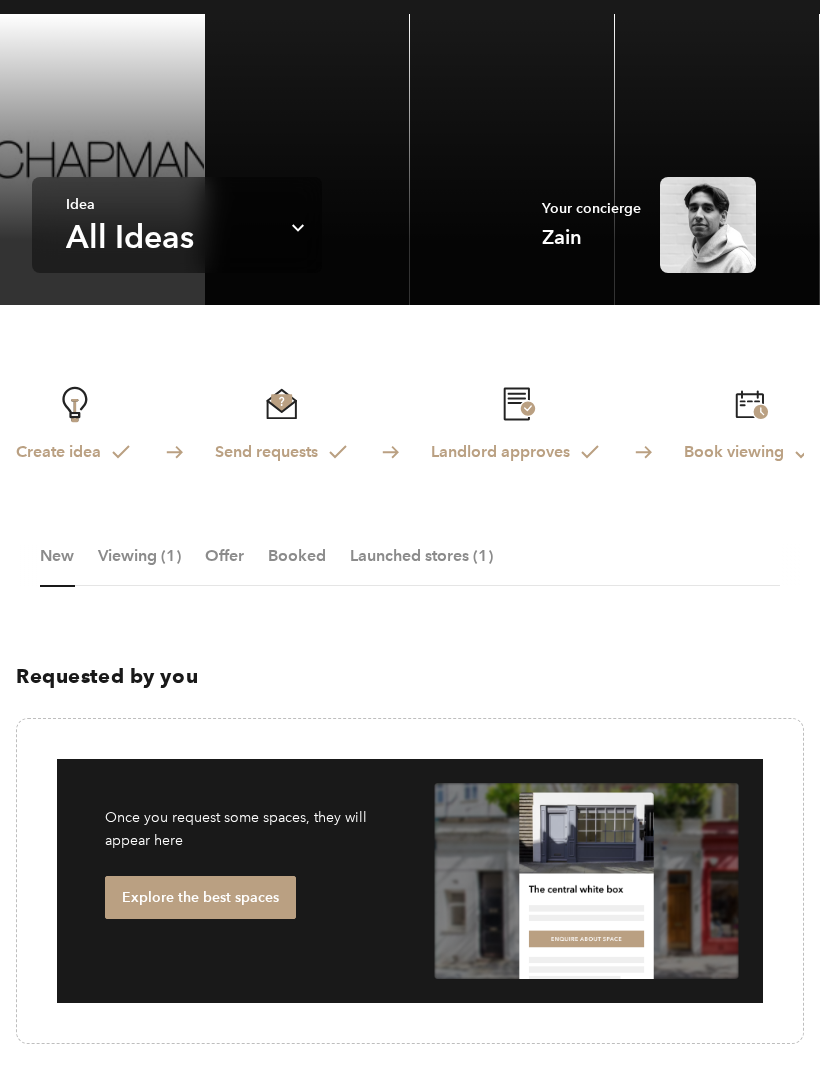 click on "Viewing   (1)" at bounding box center [139, 566] 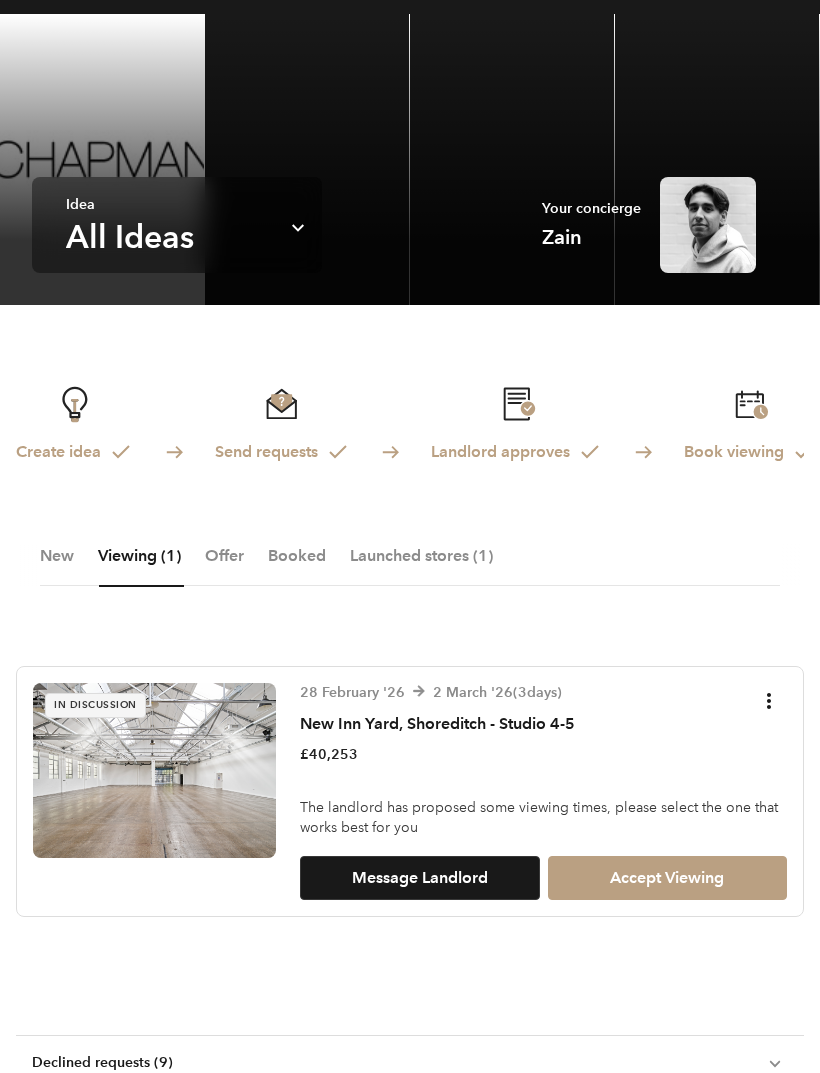 click on "Accept Viewing" at bounding box center (667, 878) 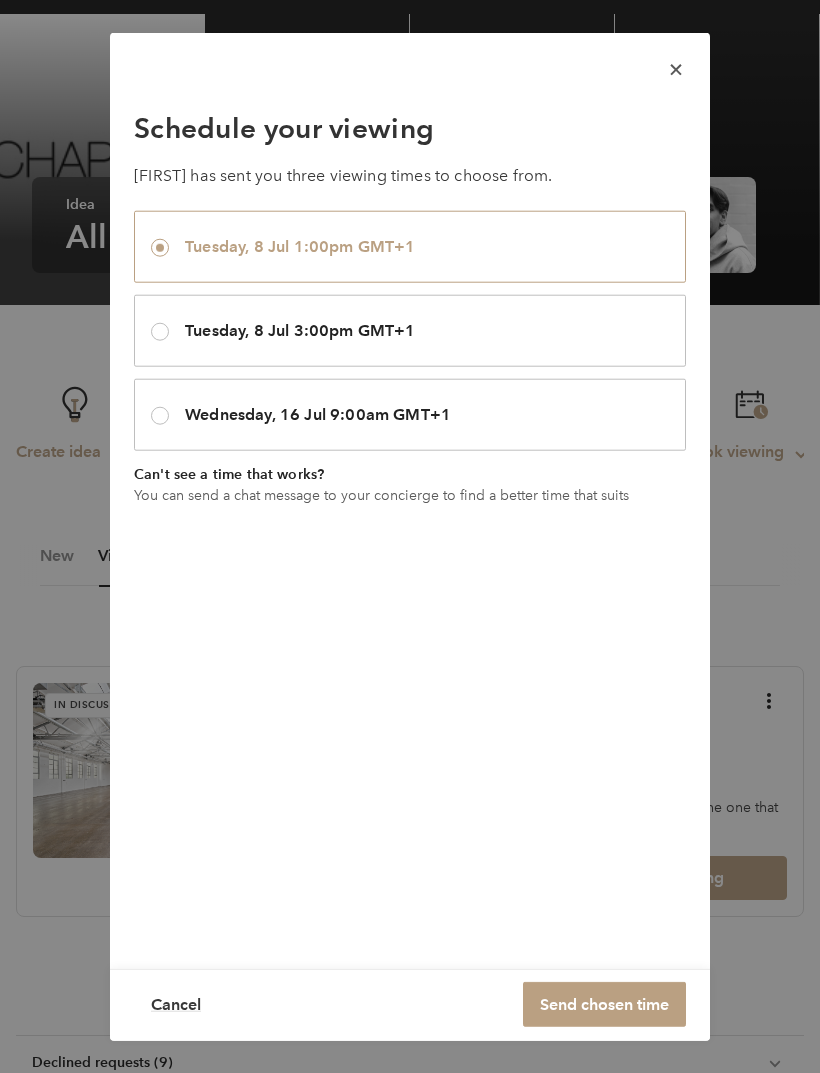 click on "Send chosen time" at bounding box center [604, 1004] 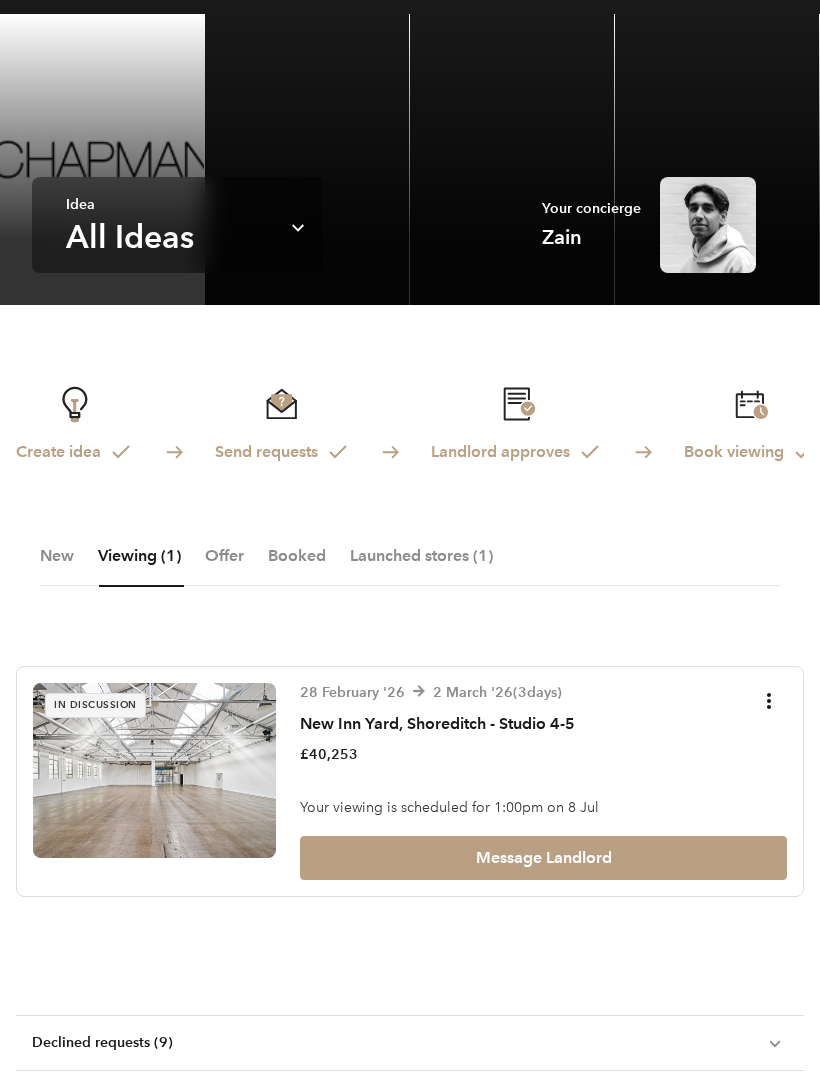 click on "In discussion 28 February '26
2 March '26  ( 3  days) New Inn Yard, Shoreditch - Studio 4-5 £40,253
Your viewing is scheduled for 1:00pm on 8 Jul Message Landlord" at bounding box center (410, 781) 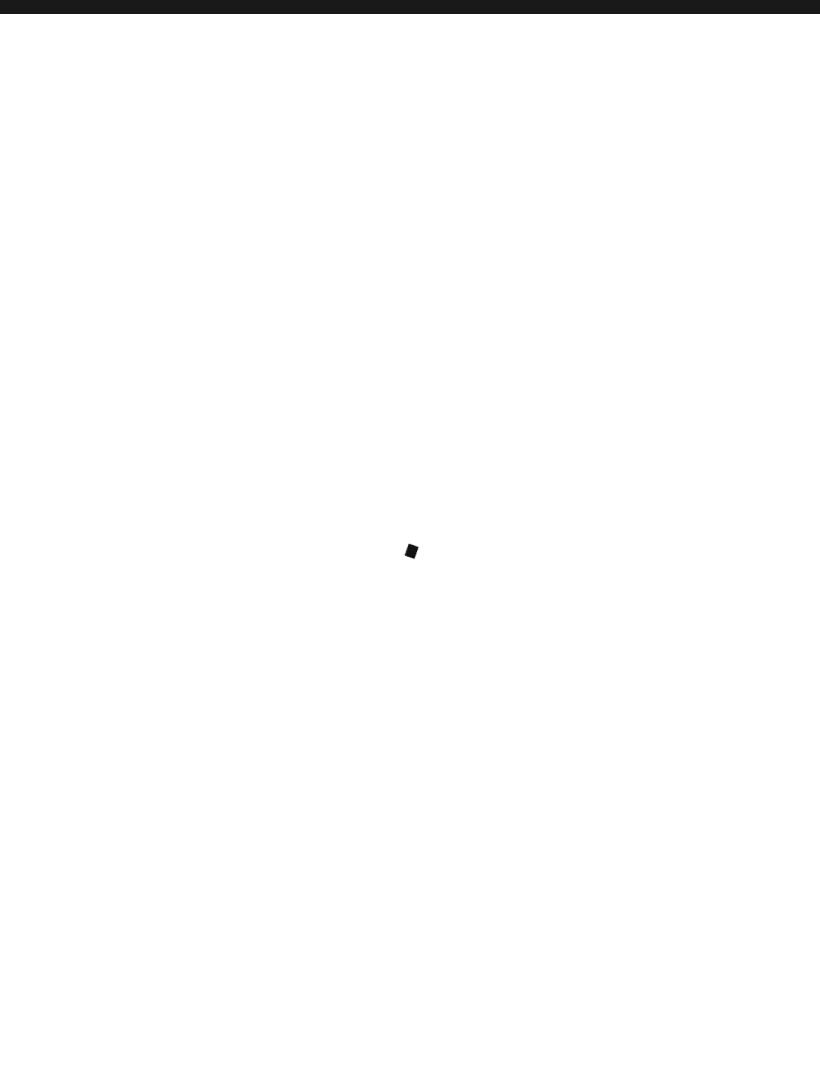scroll, scrollTop: 0, scrollLeft: 0, axis: both 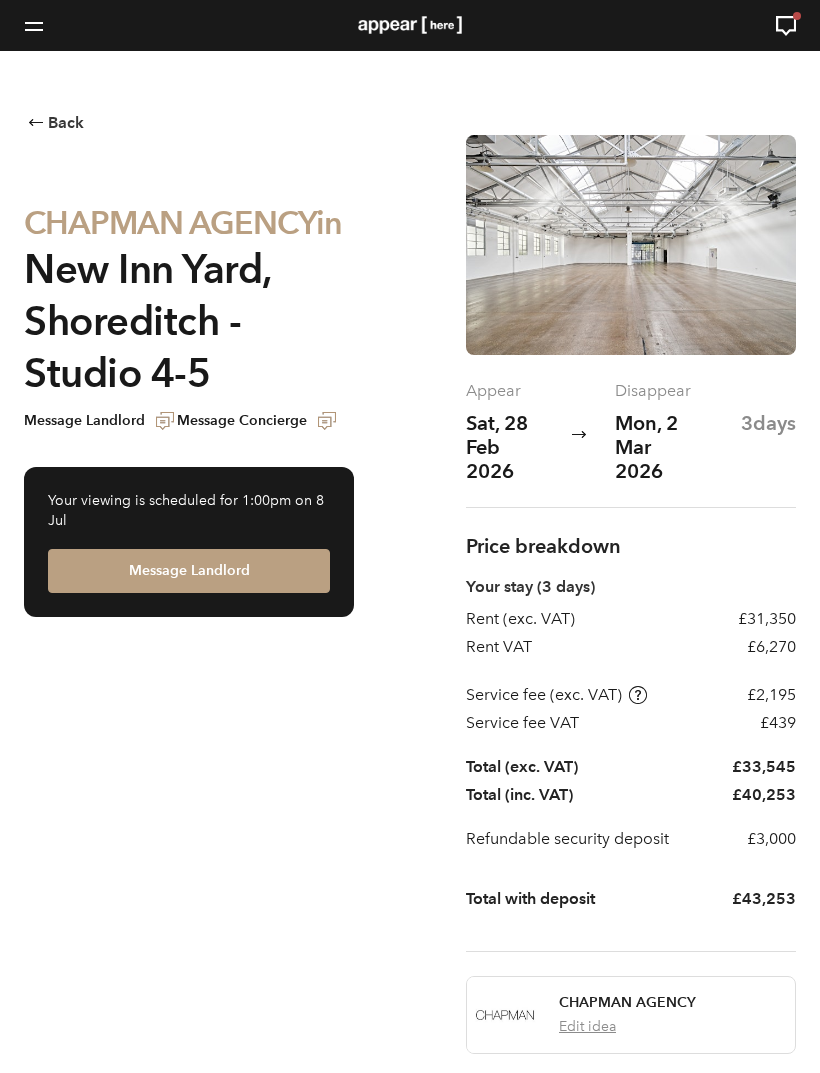 click on "Message Landlord" at bounding box center (100, 421) 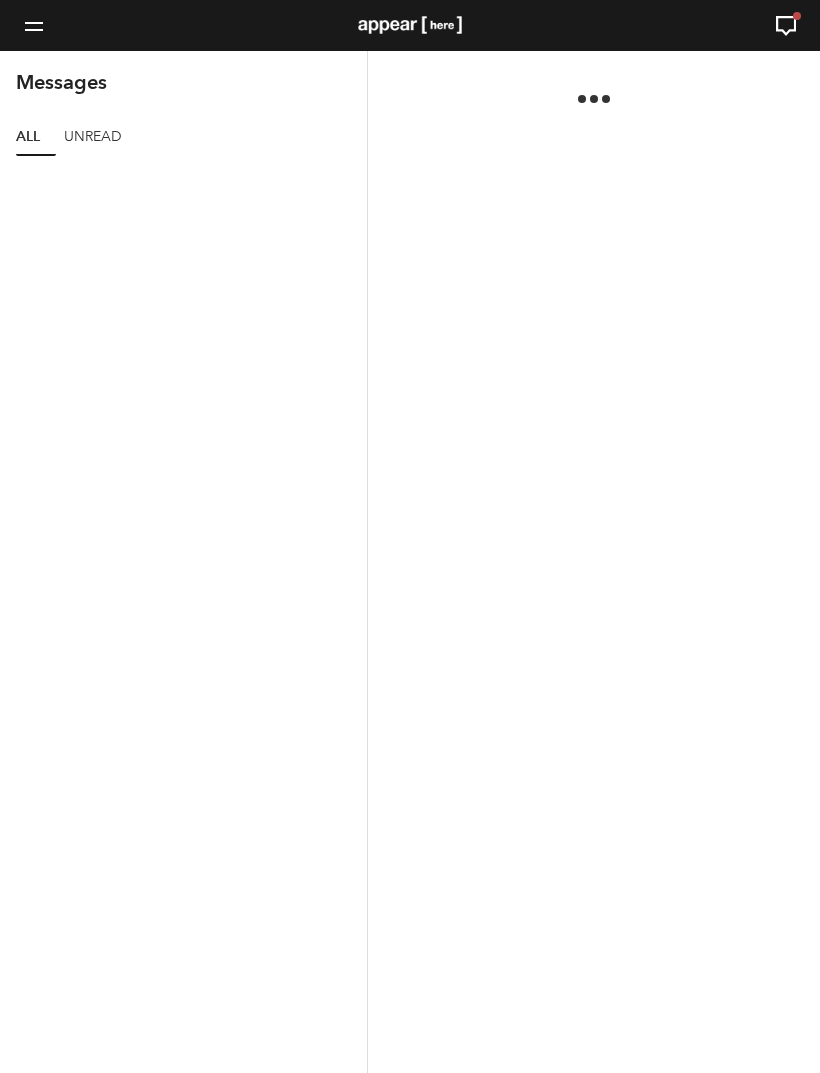 scroll, scrollTop: 0, scrollLeft: 0, axis: both 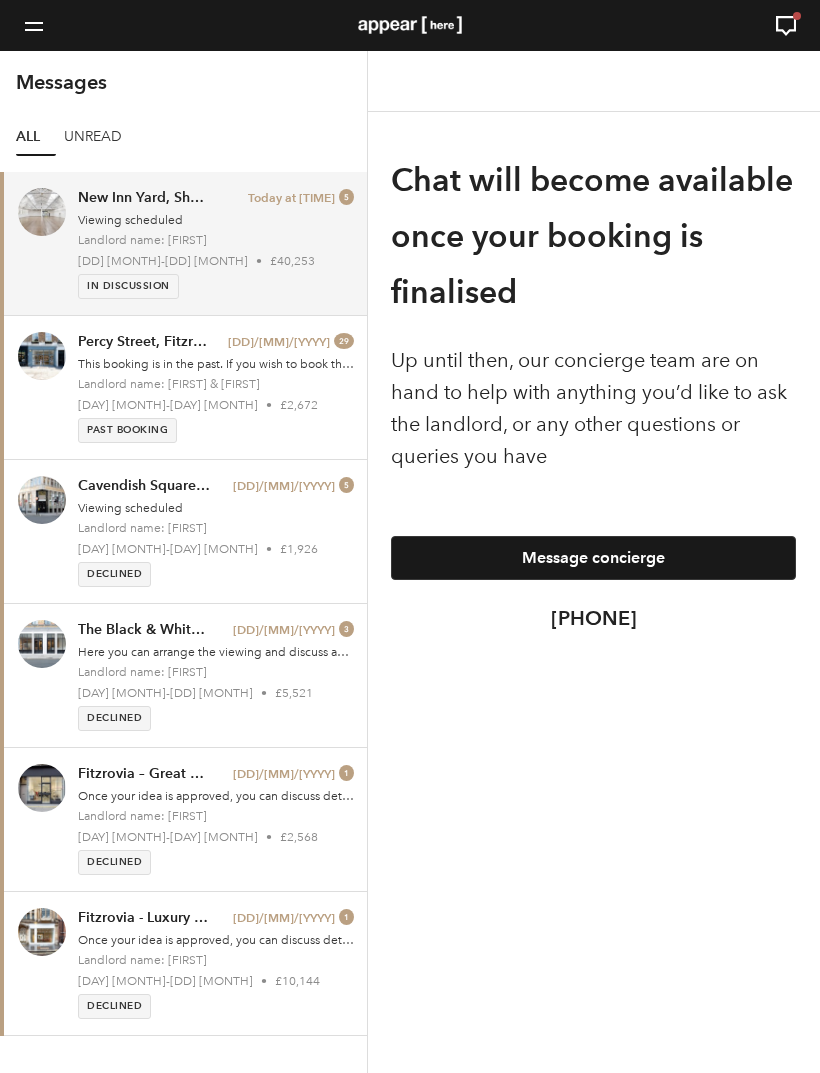 click at bounding box center [34, 26] 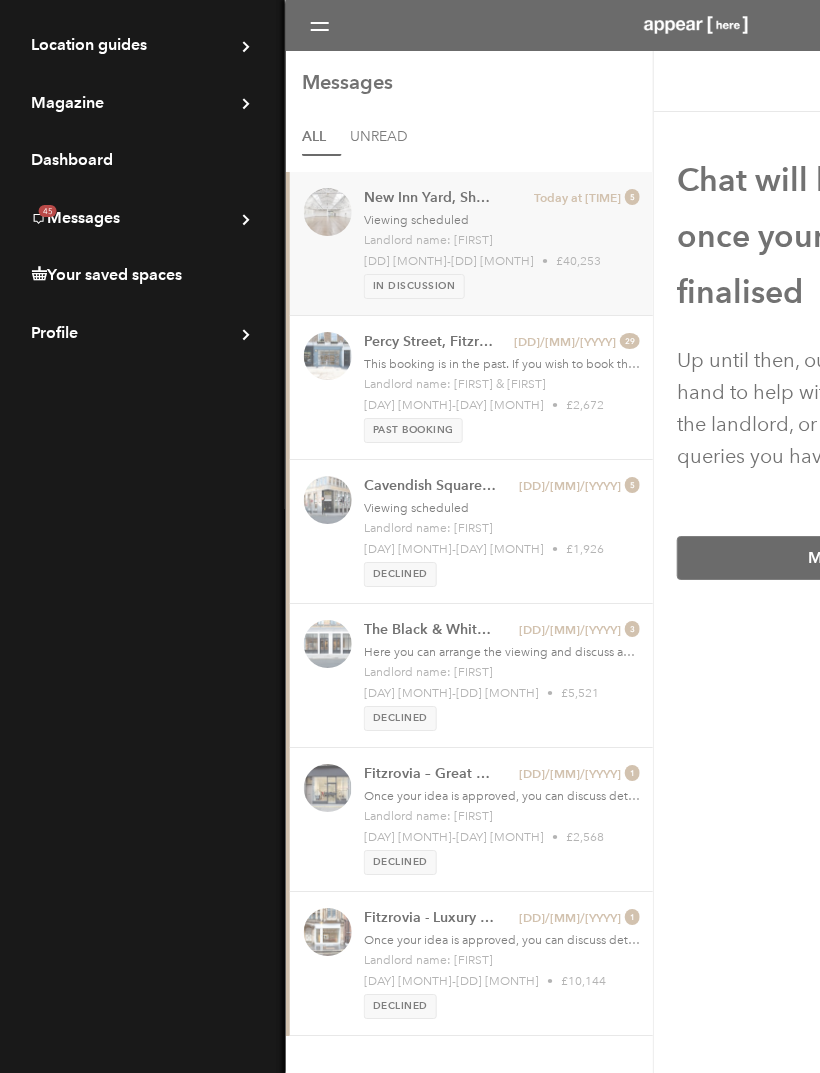 click on "Messages" at bounding box center [142, 45] 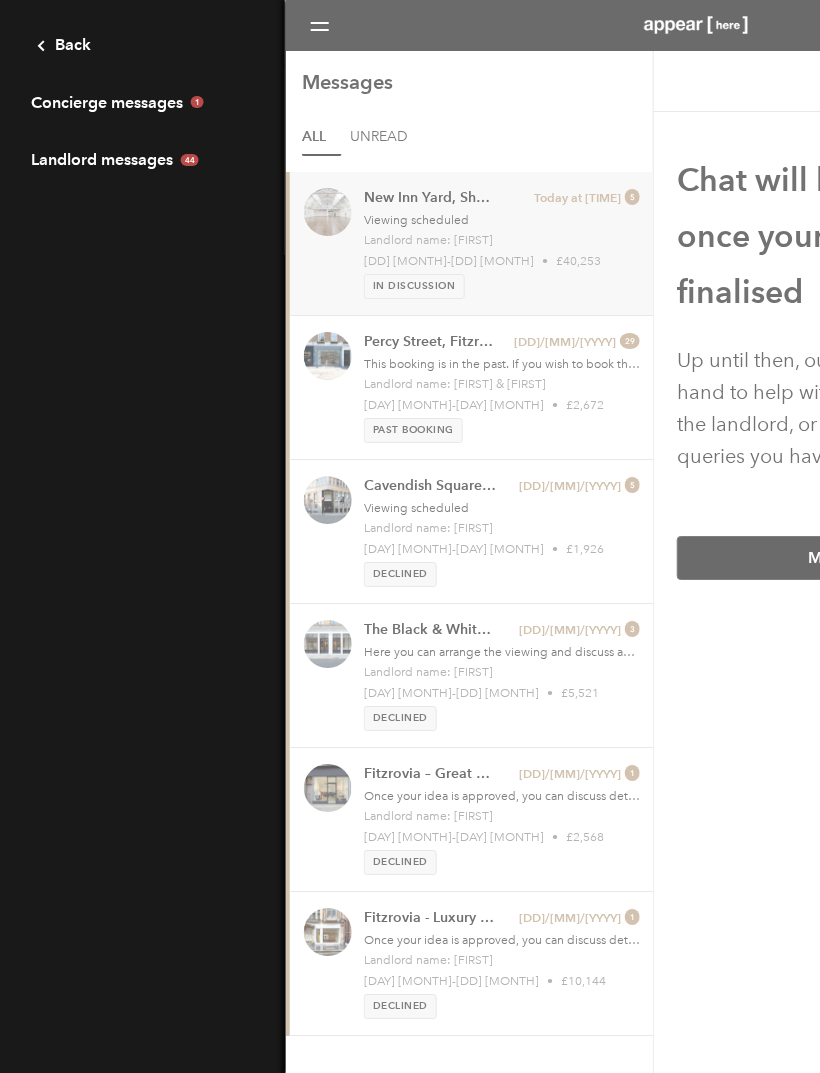 click on "Landlord messages" at bounding box center (142, 160) 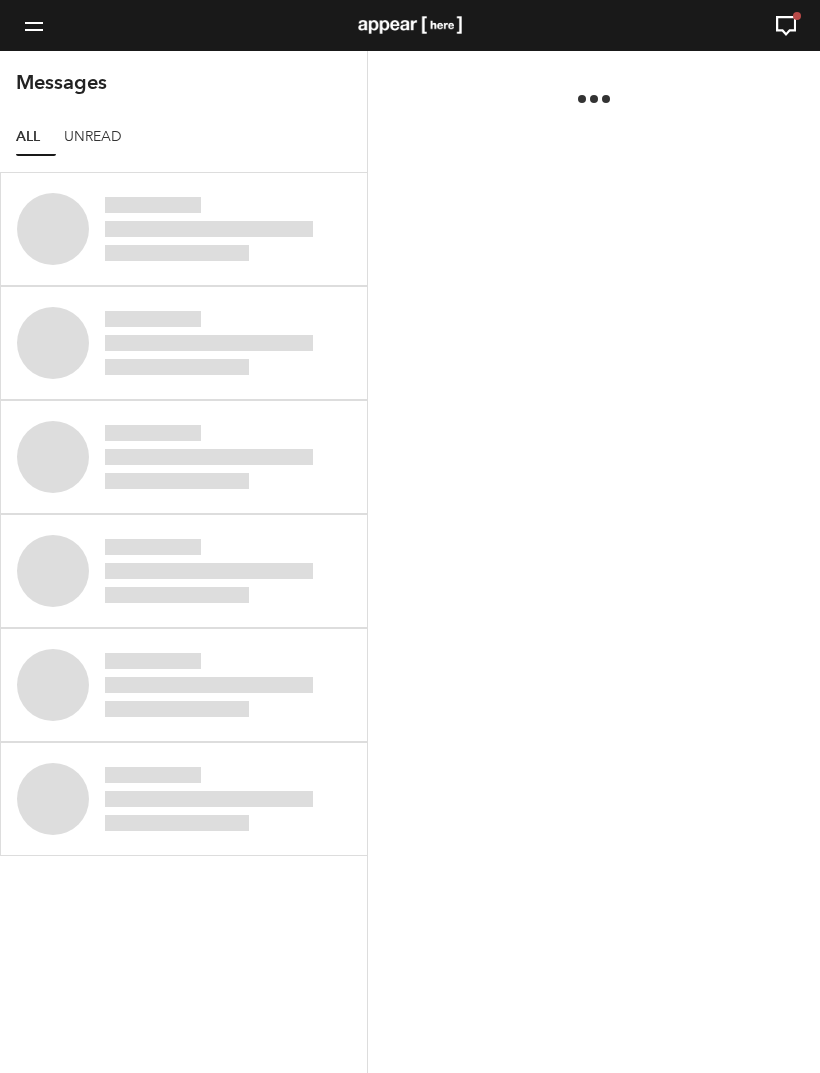scroll, scrollTop: 0, scrollLeft: 0, axis: both 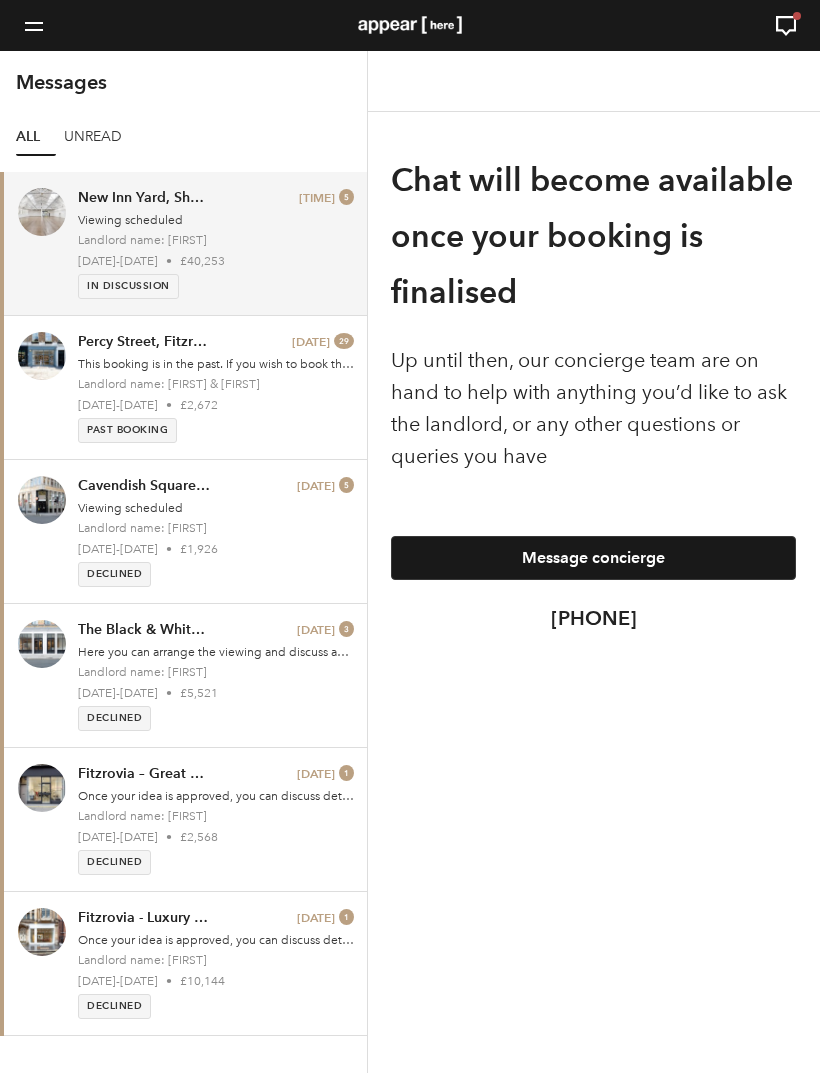 click on "[STREET], [NEIGHBORHOOD] - Studio 4-5 [TIME] [DATE] • £40,253 In discussion" at bounding box center (216, 243) 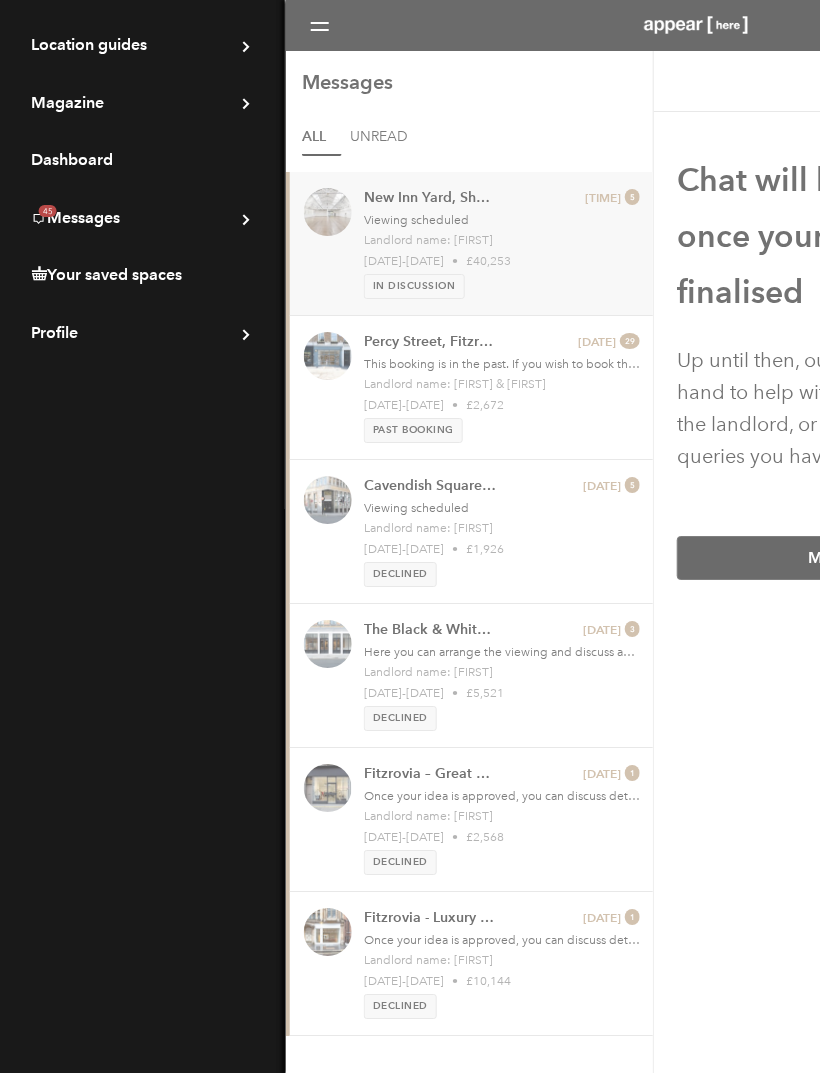 click on "Dashboard" at bounding box center [142, 160] 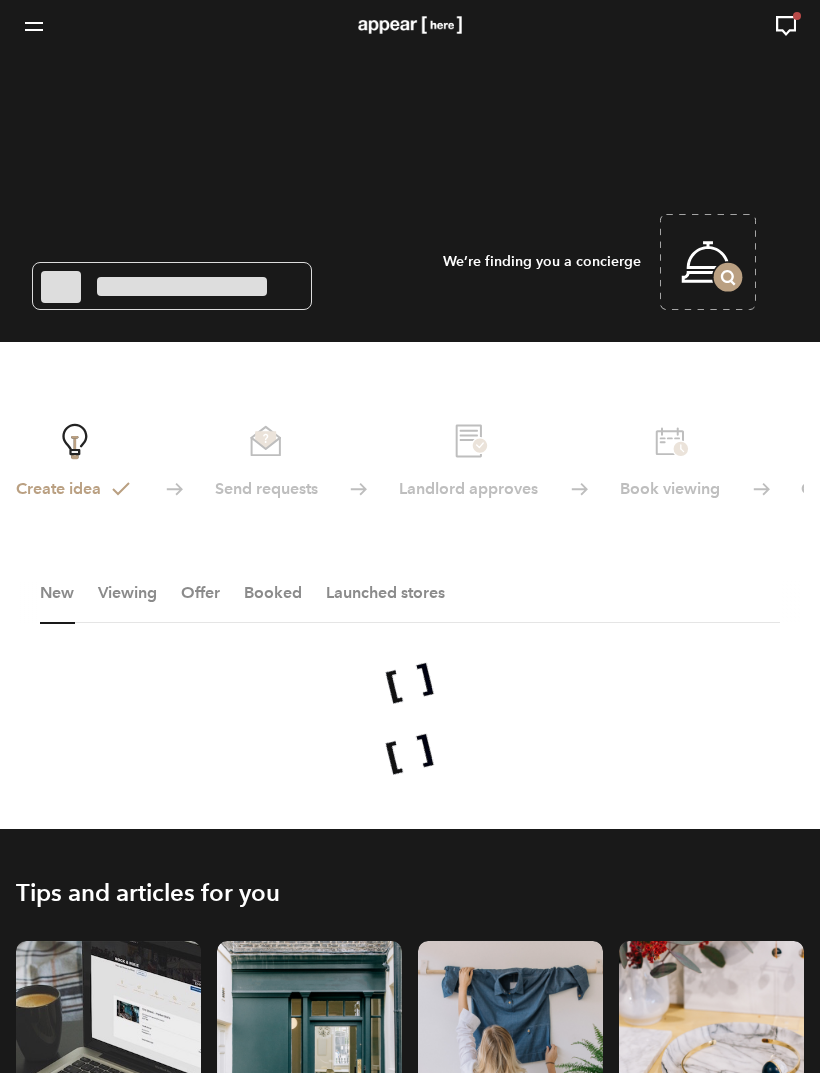 scroll, scrollTop: 0, scrollLeft: 0, axis: both 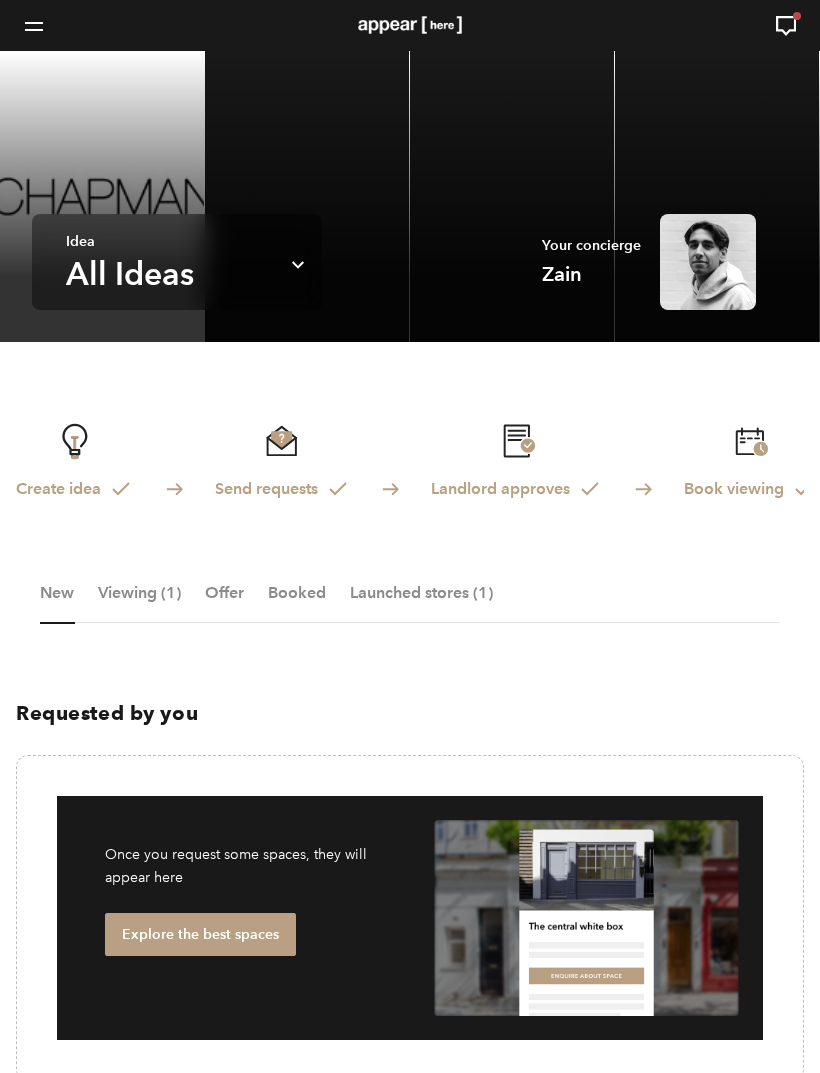 click on "Book viewing" at bounding box center (750, 461) 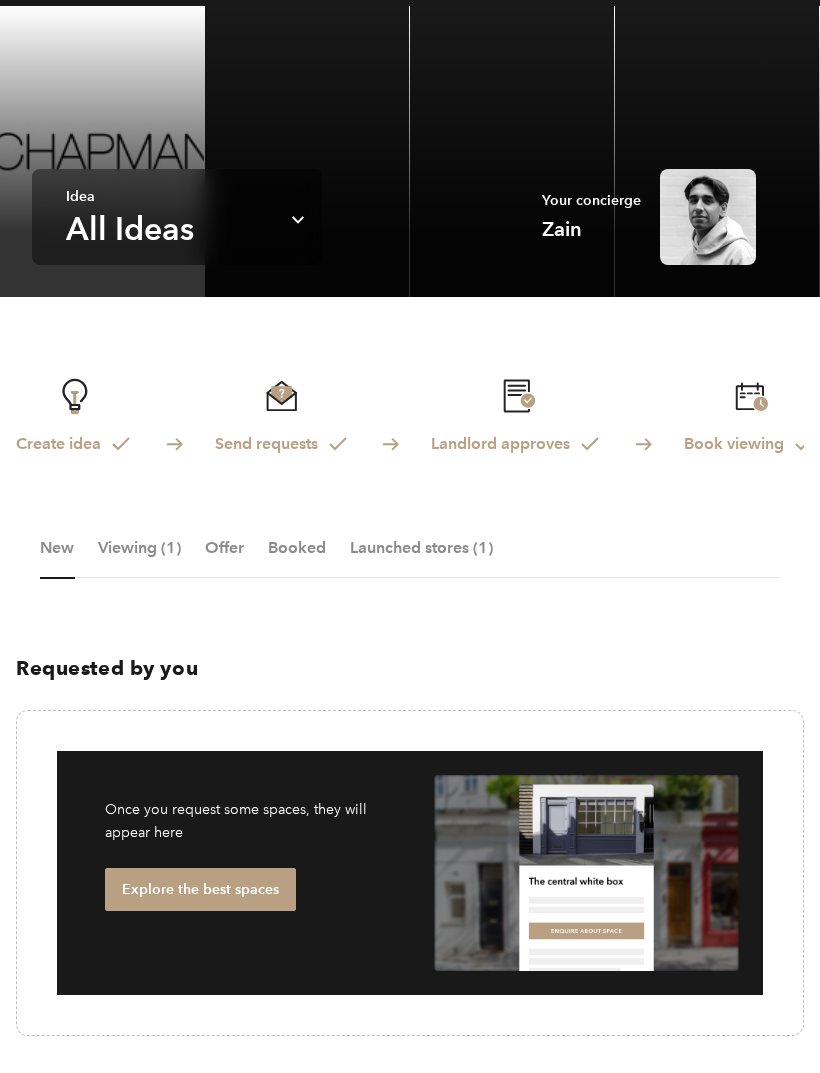 scroll, scrollTop: 50, scrollLeft: 0, axis: vertical 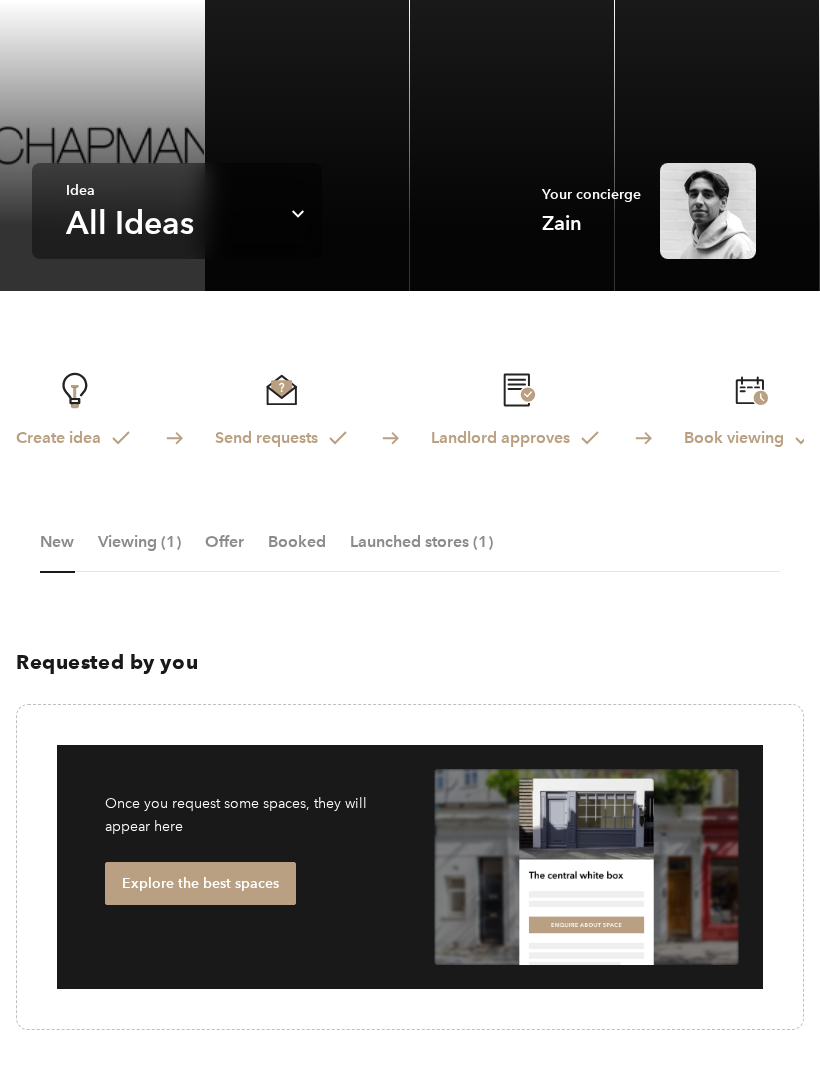 click on "Create idea
Send requests
Landlord approves
Book viewing
Offer & pay
Launch idea
New   Viewing   (1) Offer   Booked   Launched stores   (1) Requested by you Once you request some spaces, they will appear here Explore the best spaces Suggested by concierge Currently no space suggestions   When your concierge sends you space suggestions they will show up here." at bounding box center (410, 907) 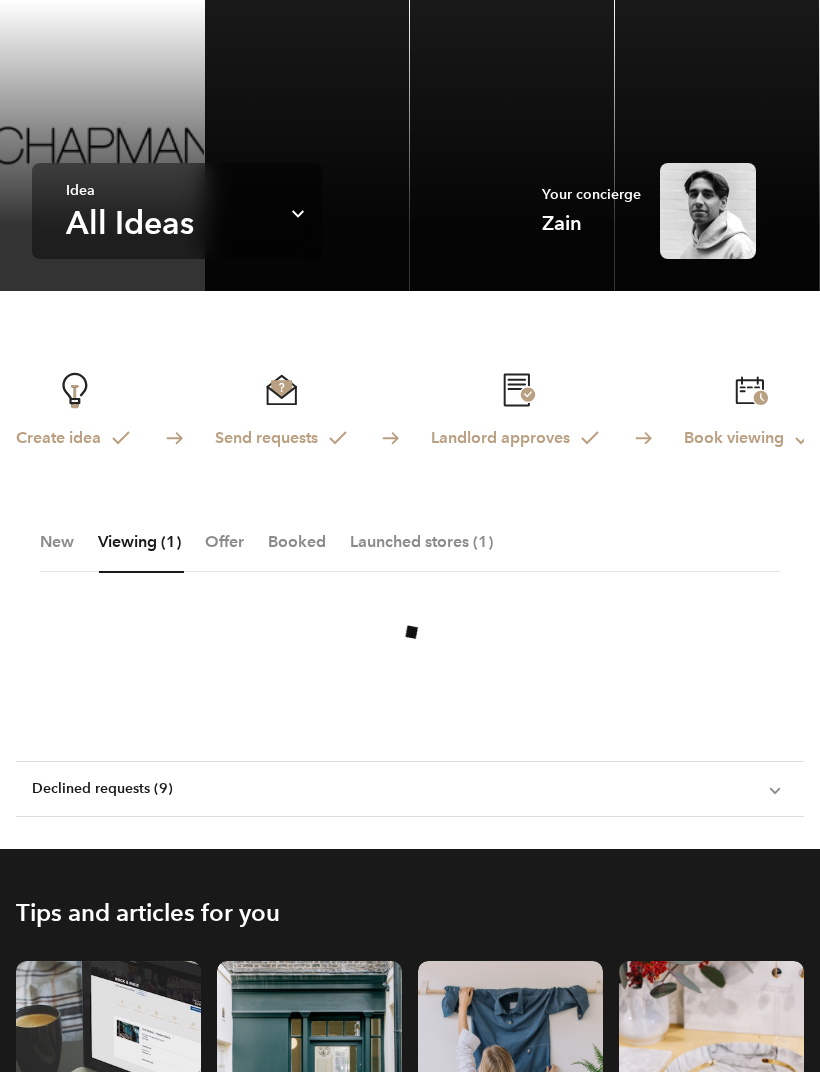 scroll, scrollTop: 51, scrollLeft: 0, axis: vertical 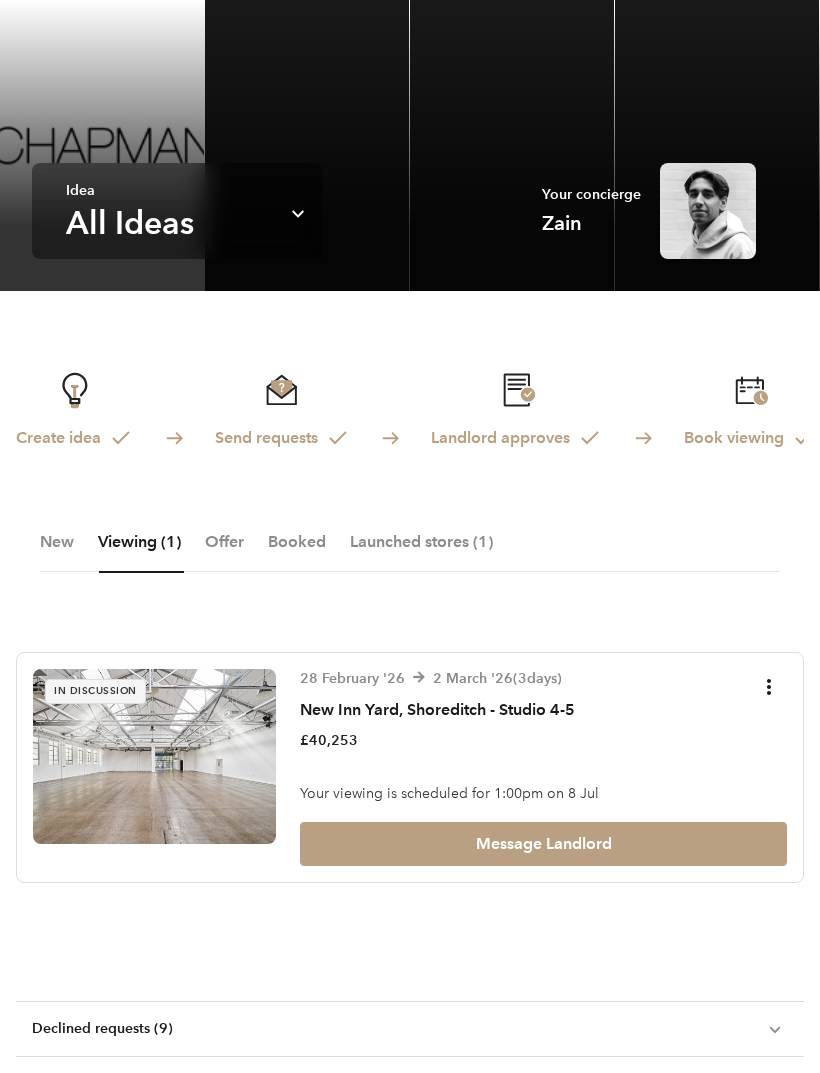 click at bounding box center [75, 390] 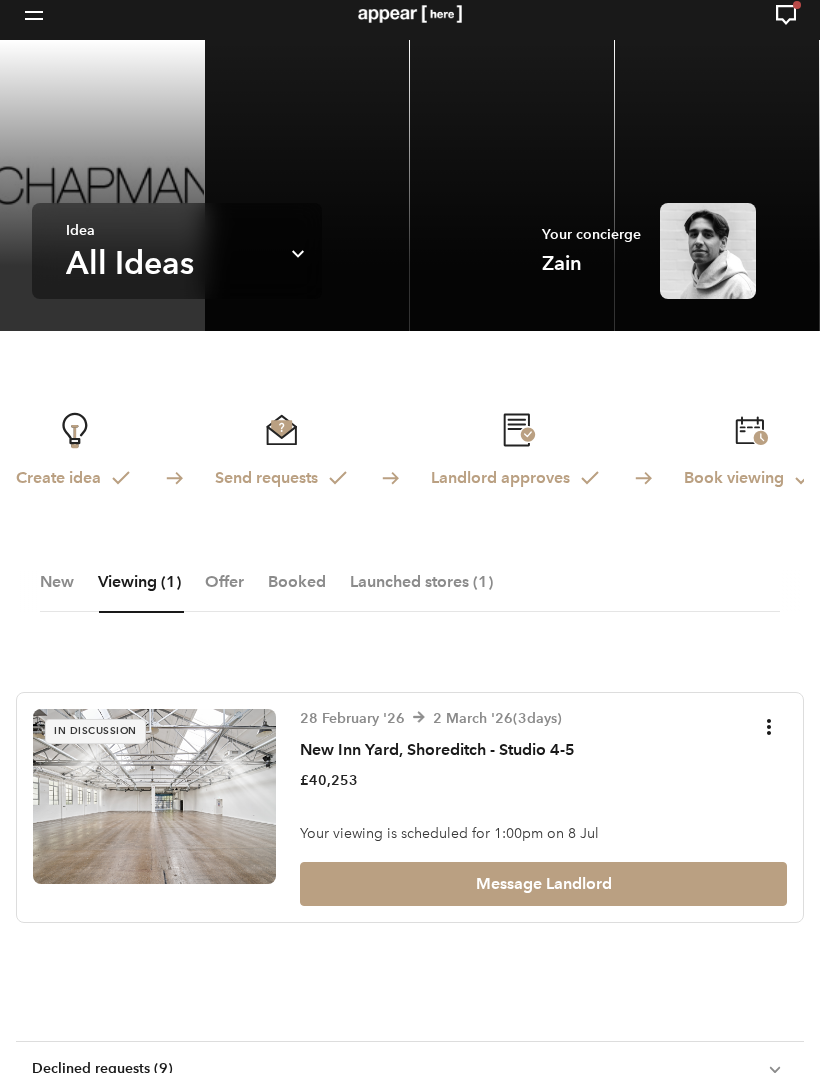 scroll, scrollTop: 0, scrollLeft: 0, axis: both 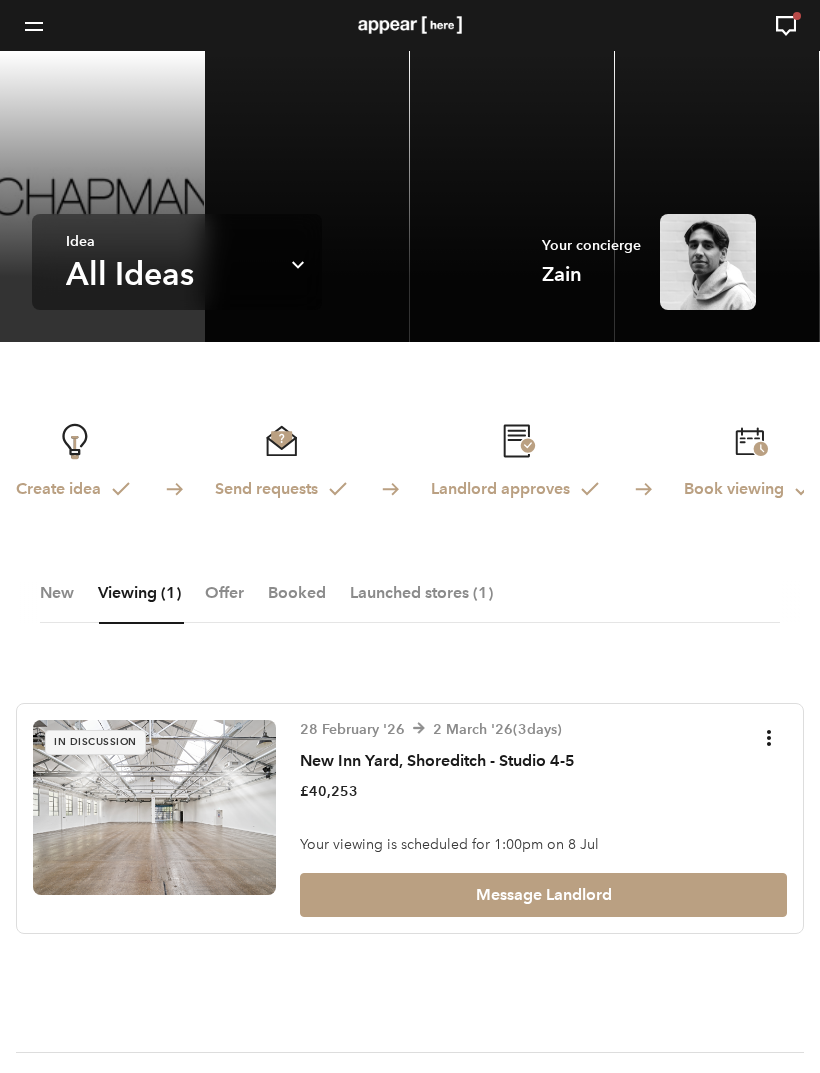 click on "Idea All Ideas Chevron-up" at bounding box center [177, 262] 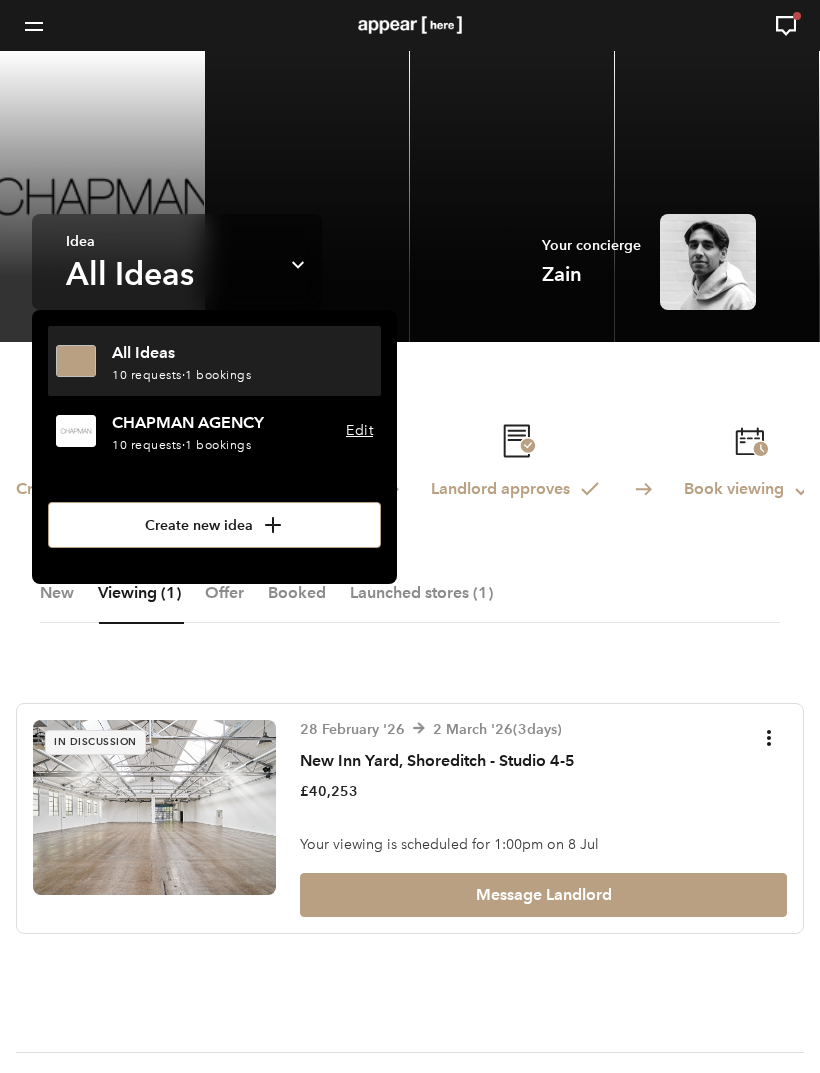 click on "New   Viewing   (1) Offer   Booked   Launched stores   (1)" at bounding box center [410, 602] 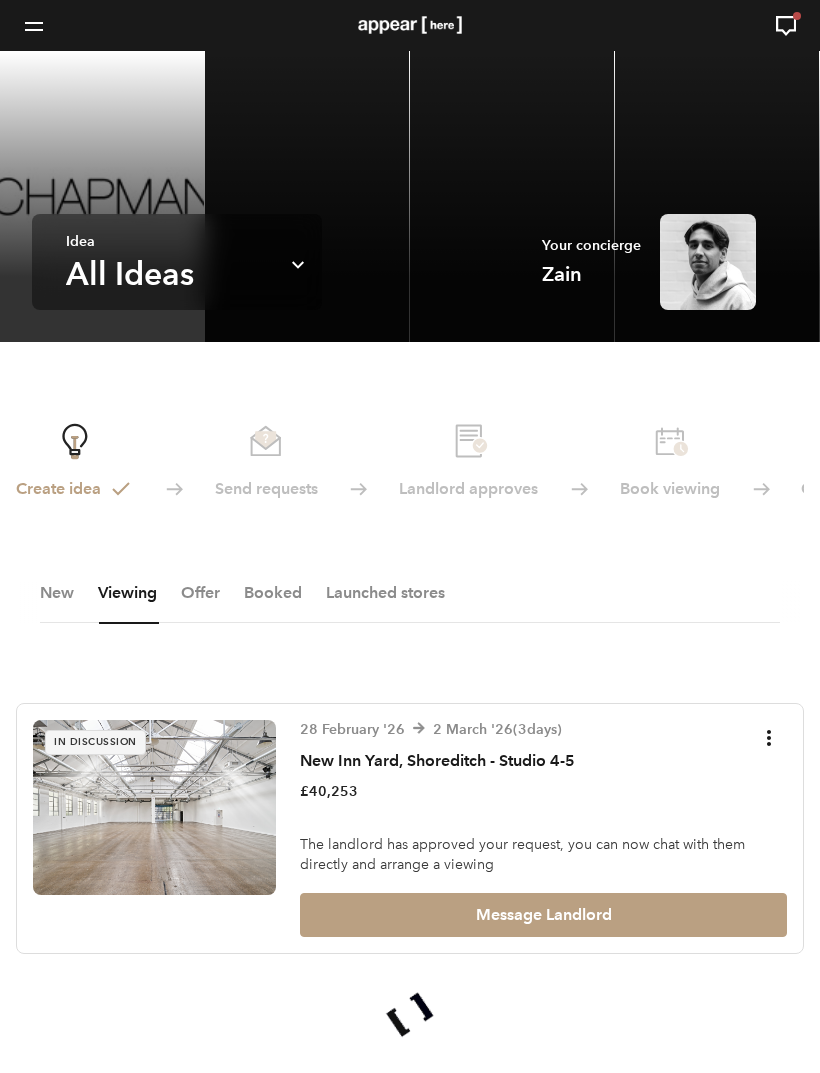 scroll, scrollTop: 0, scrollLeft: 0, axis: both 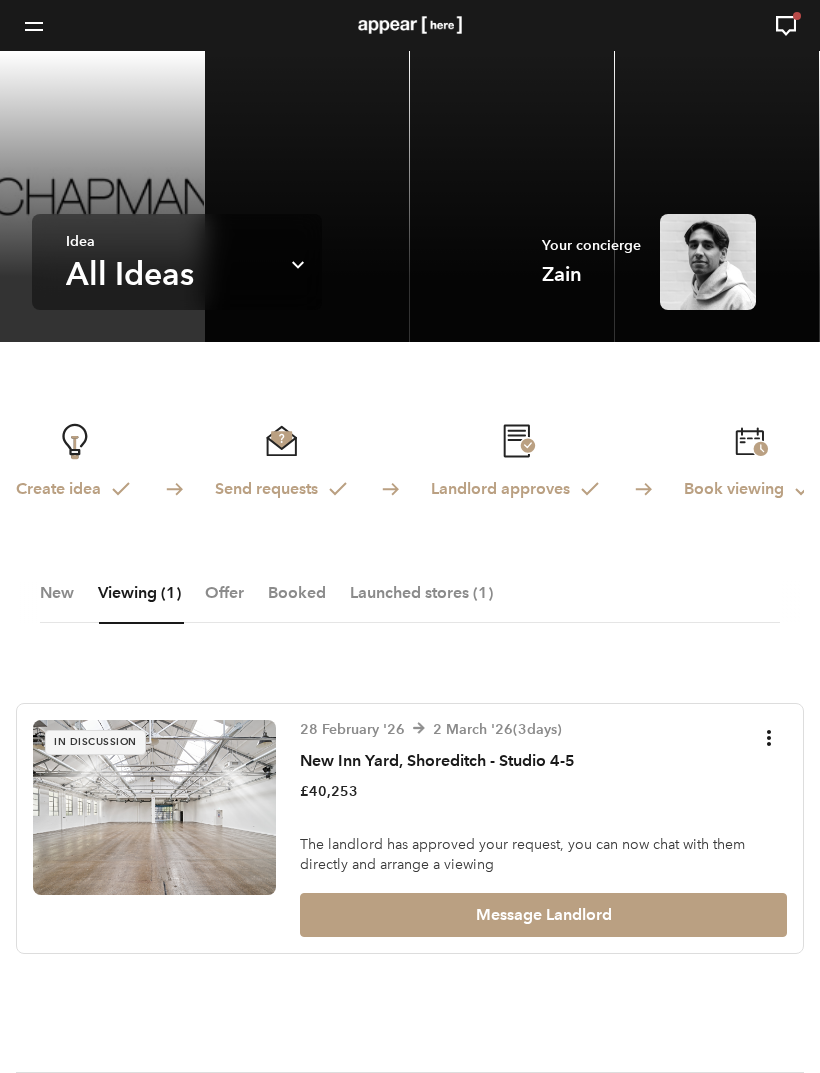 click on "Create idea
Send requests
Landlord approves
Book viewing
Offer & pay
Launch idea
New   Viewing   (1) Offer   Booked   Launched stores   (1) In discussion [DATE]
[DATE]  ( [NUMBER]  days) [STREET_NAME], [NEIGHBORHOOD] - Studio 4-5 [CURRENCY][PRICE]
The landlord has approved your request, you can now chat with them directly and arrange a viewing Message Landlord" at bounding box center [410, 695] 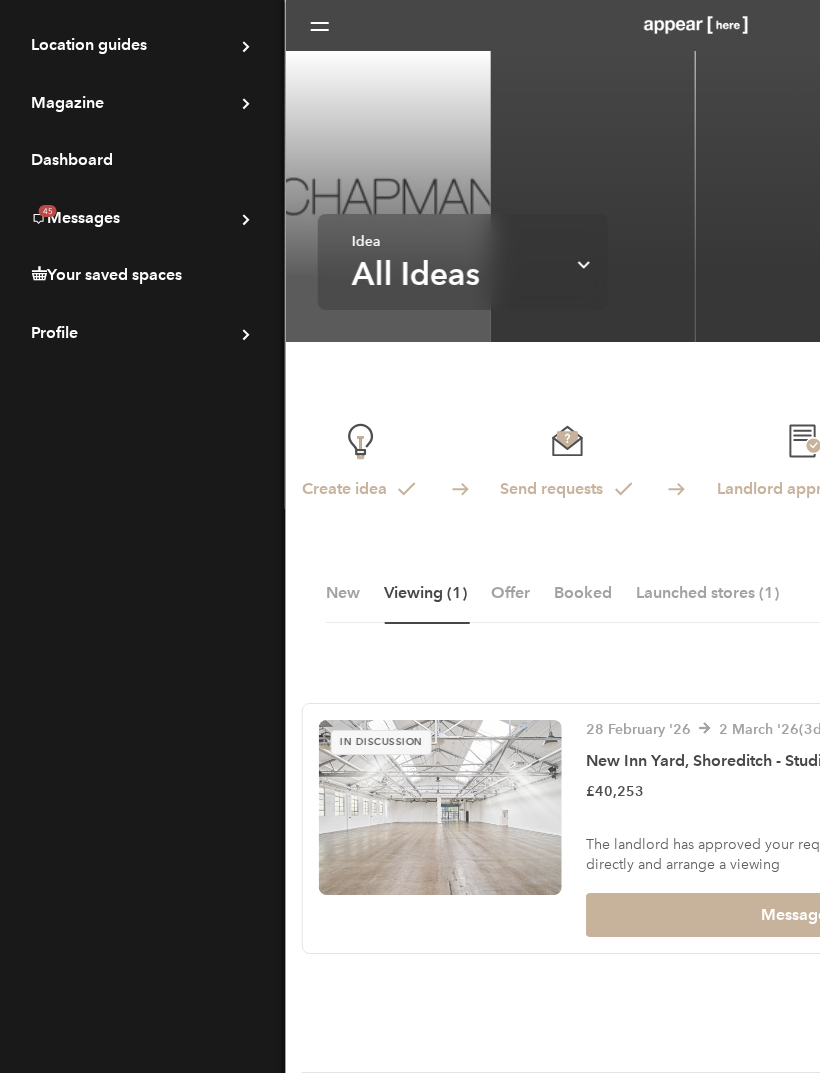 click on "45
Messages" at bounding box center (142, 45) 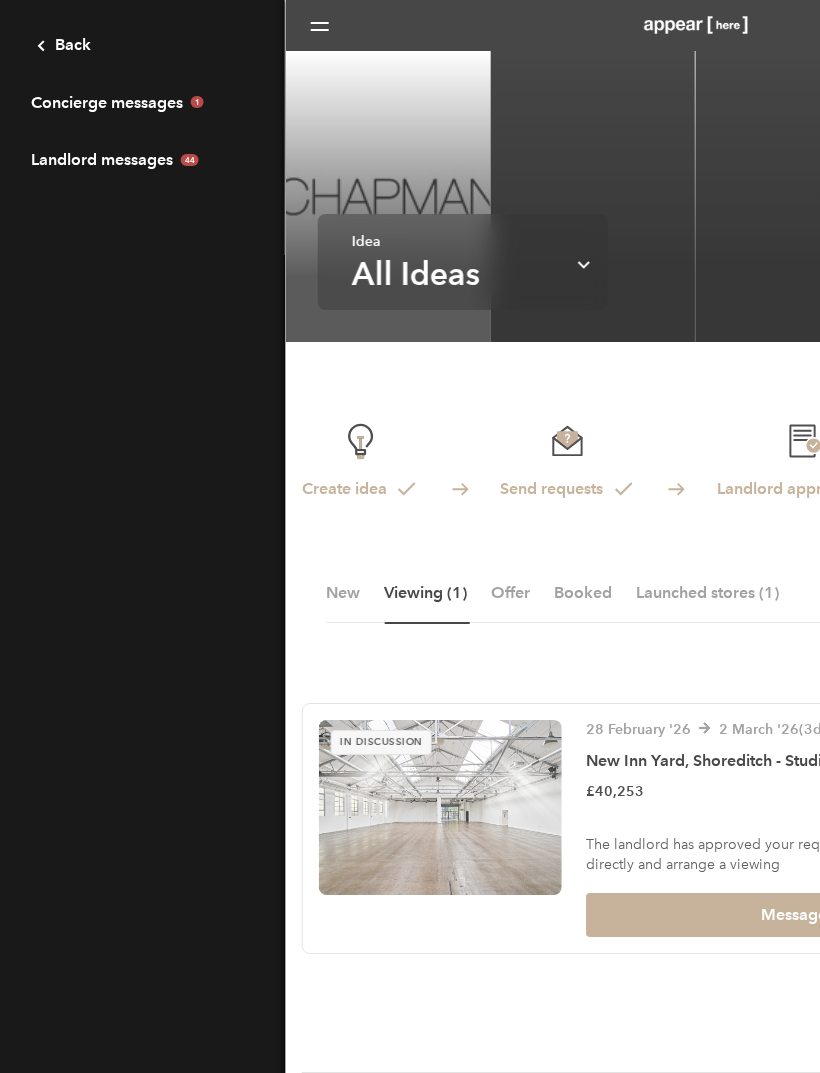 click on "Concierge messages
1" at bounding box center (142, 103) 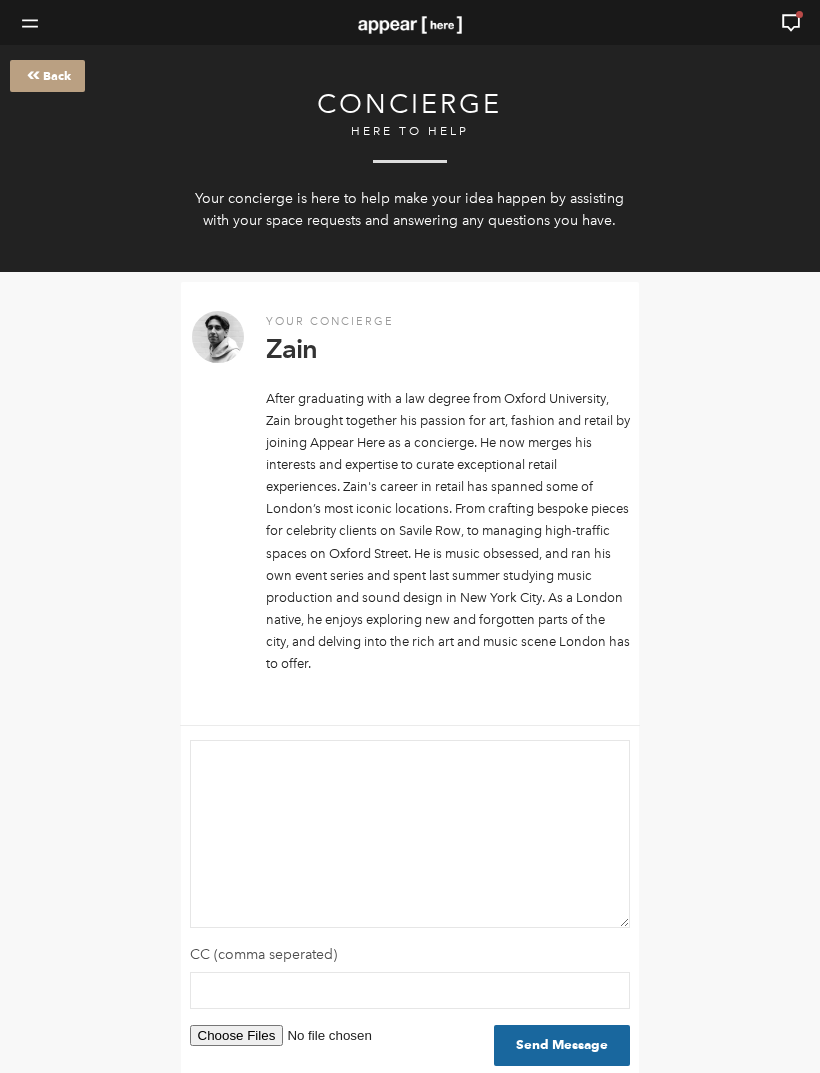 scroll, scrollTop: 0, scrollLeft: 0, axis: both 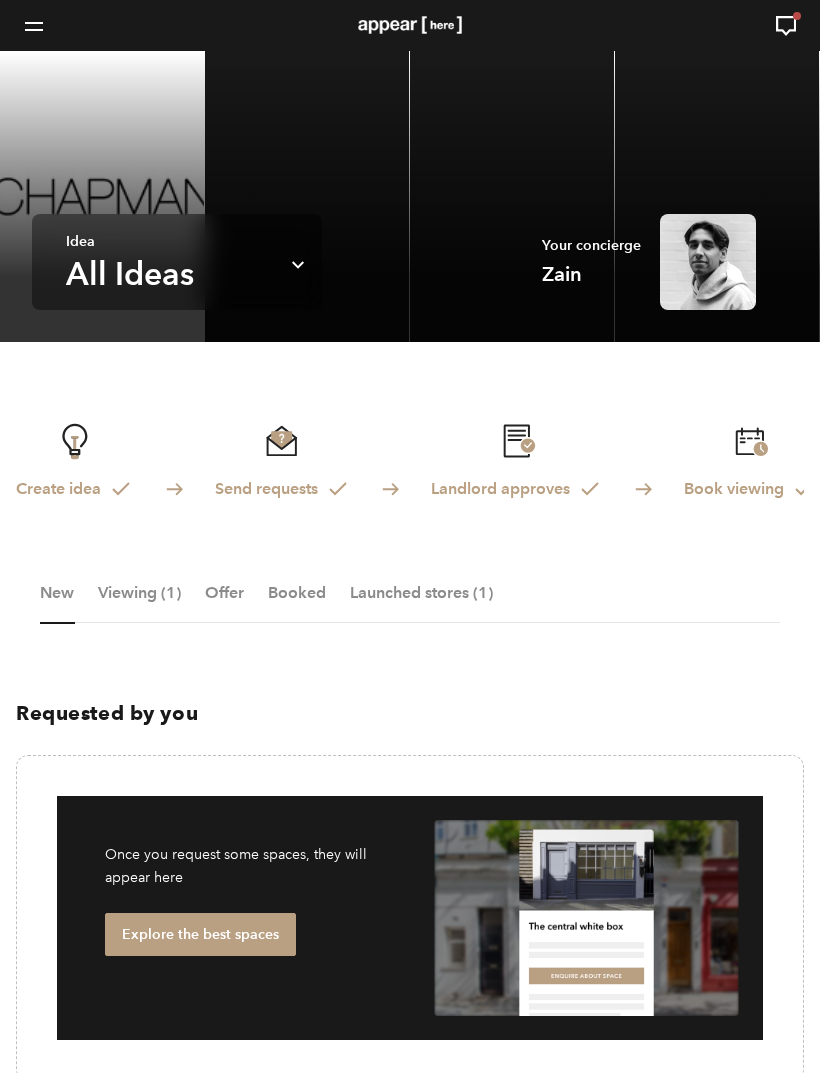 click at bounding box center [34, 26] 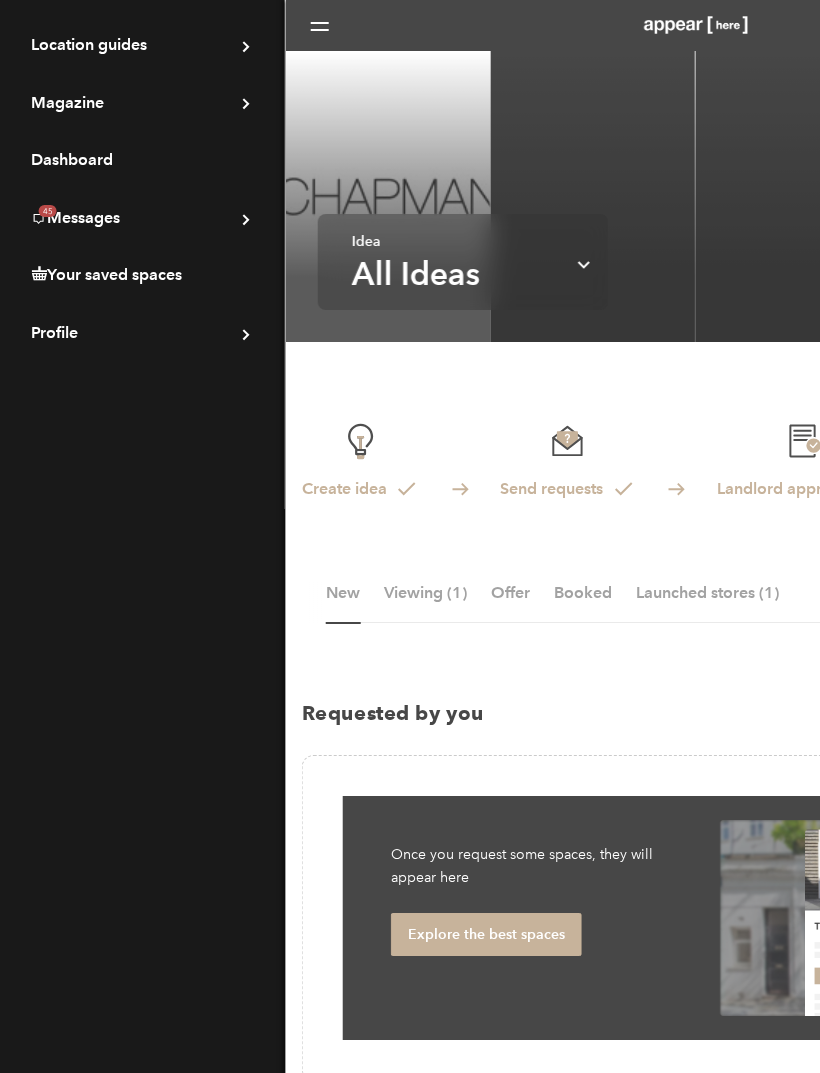 click on "45
Messages" at bounding box center [142, 45] 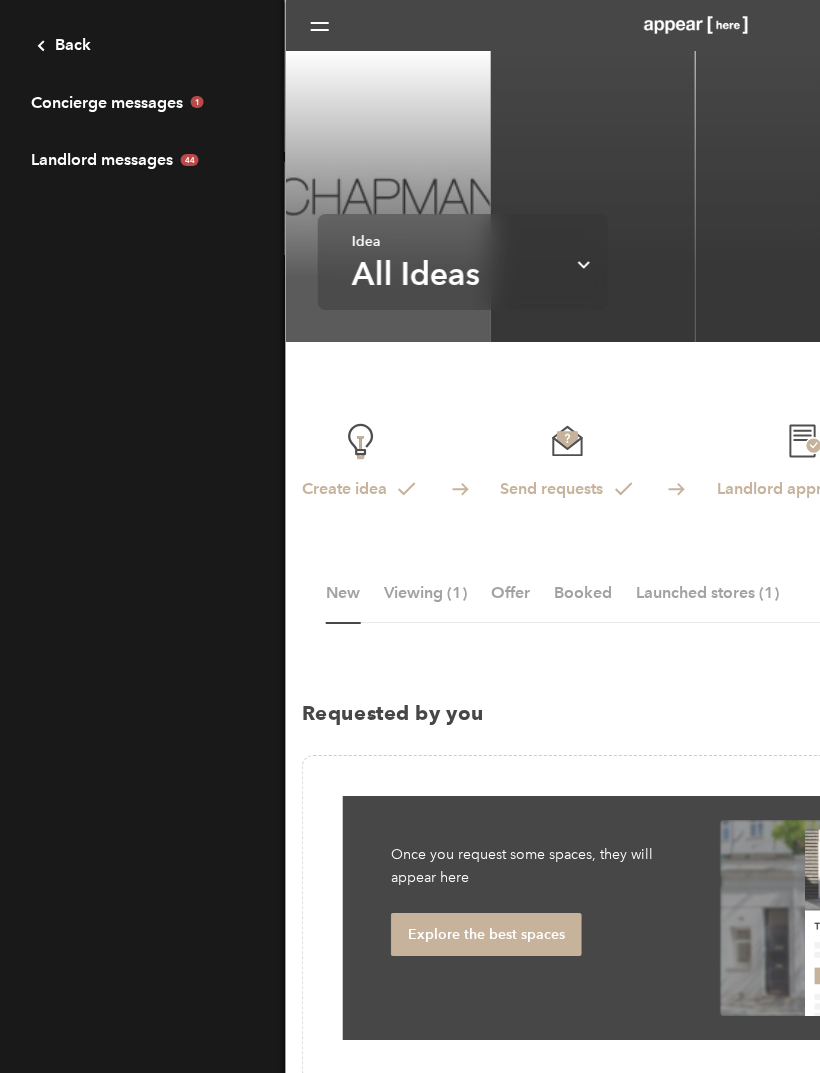 click on "Landlord messages
44" at bounding box center [142, 160] 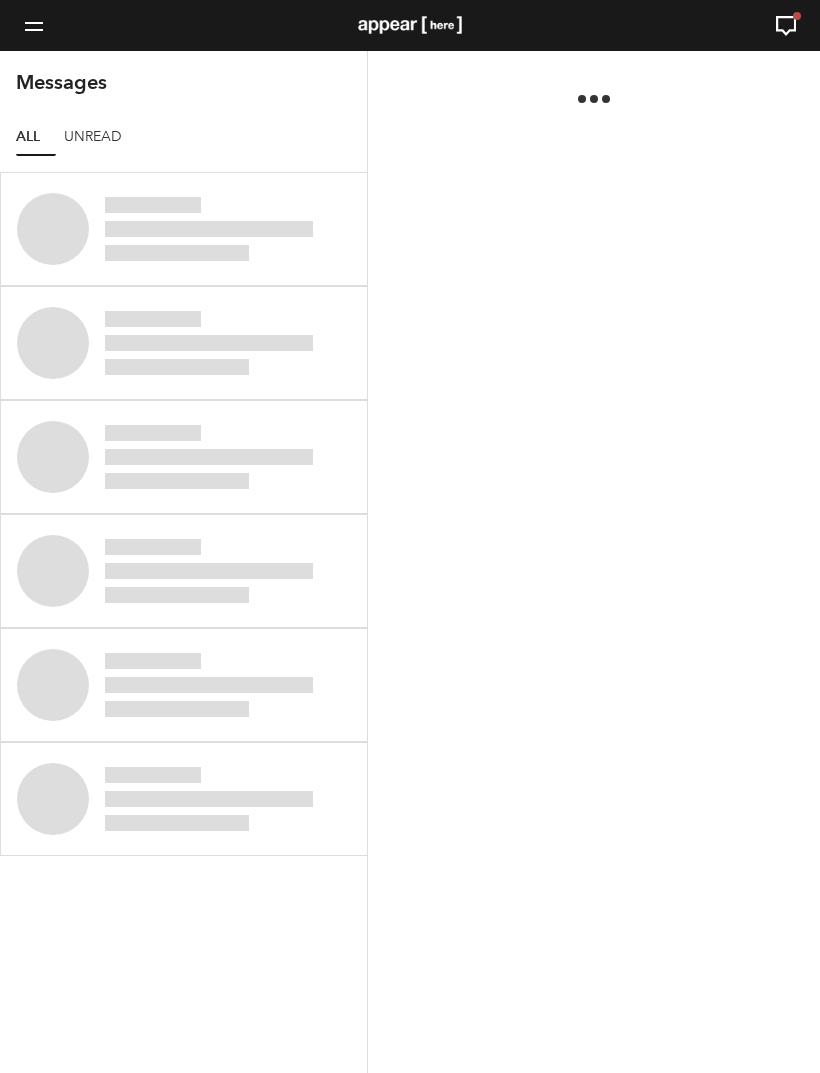 scroll, scrollTop: 0, scrollLeft: 0, axis: both 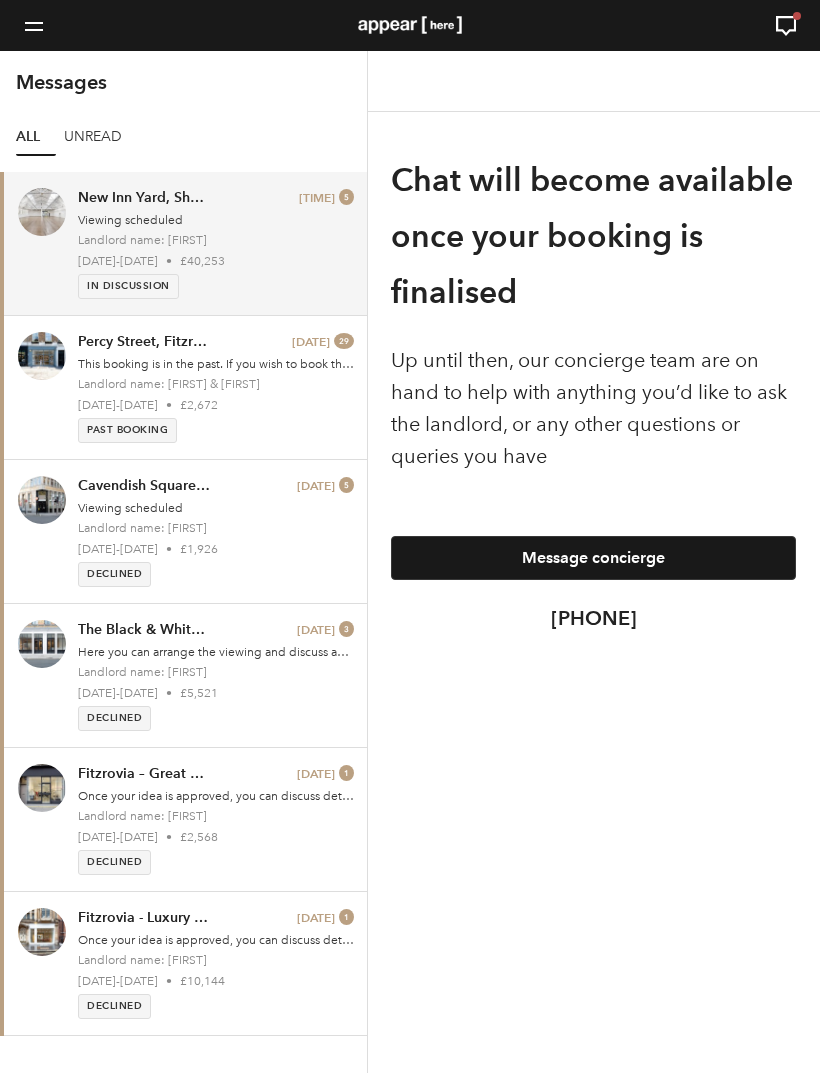 click on "Message concierge" at bounding box center (593, 558) 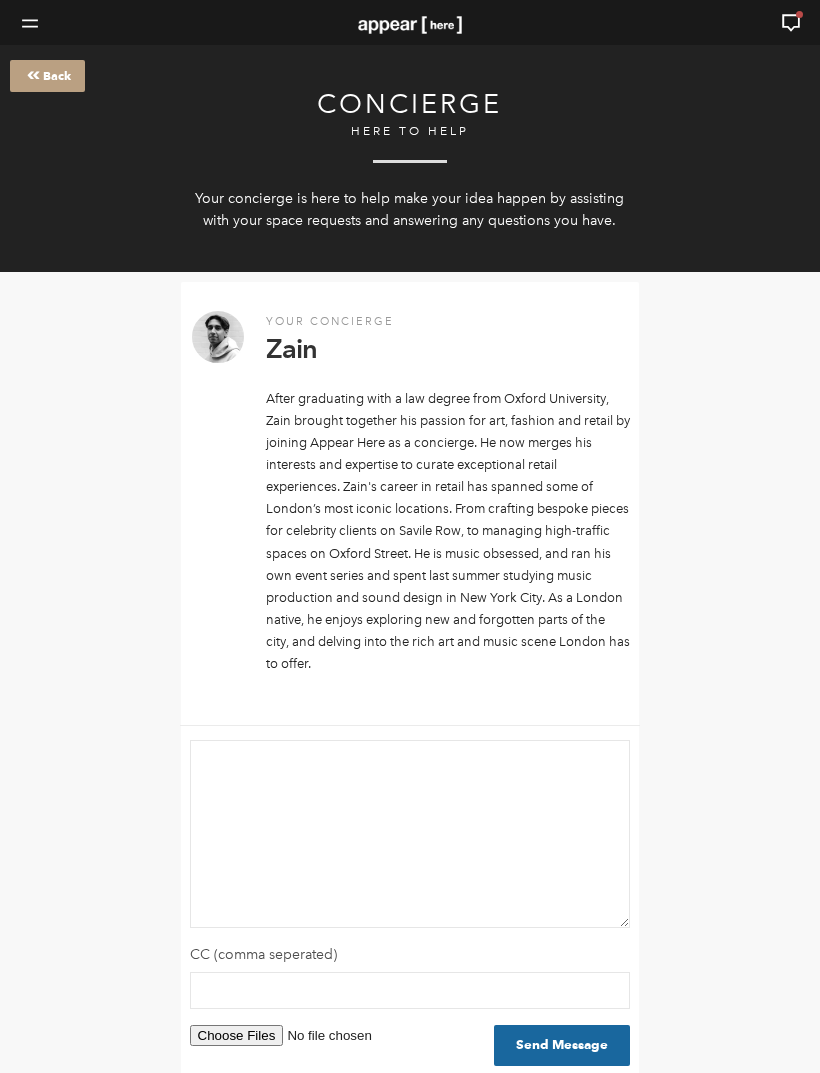 scroll, scrollTop: 0, scrollLeft: 0, axis: both 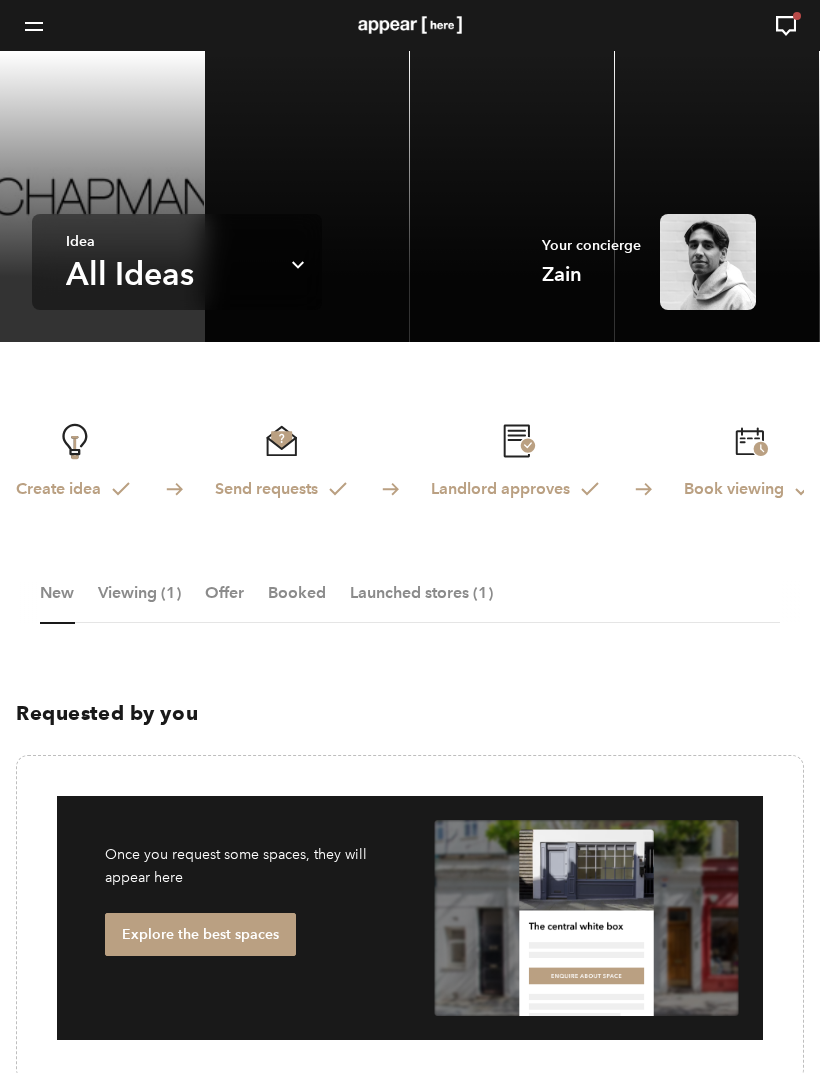 click on "Viewing   (1)" at bounding box center [139, 603] 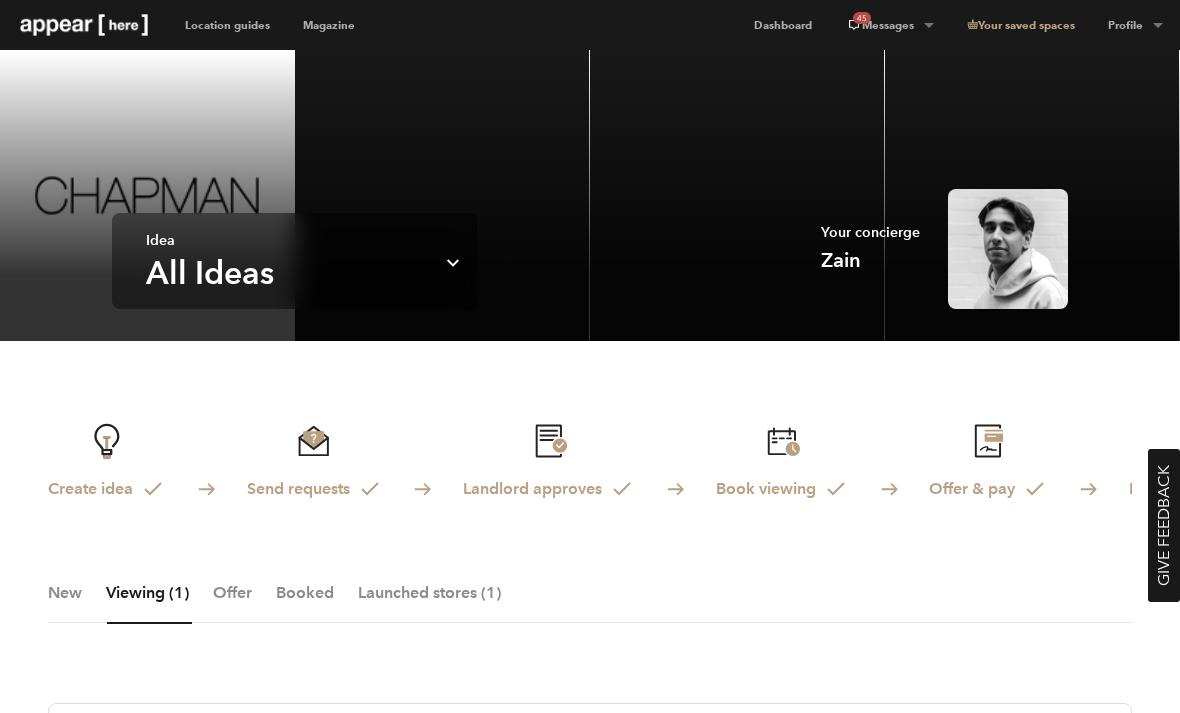 click on "45
Messages" at bounding box center (889, 25) 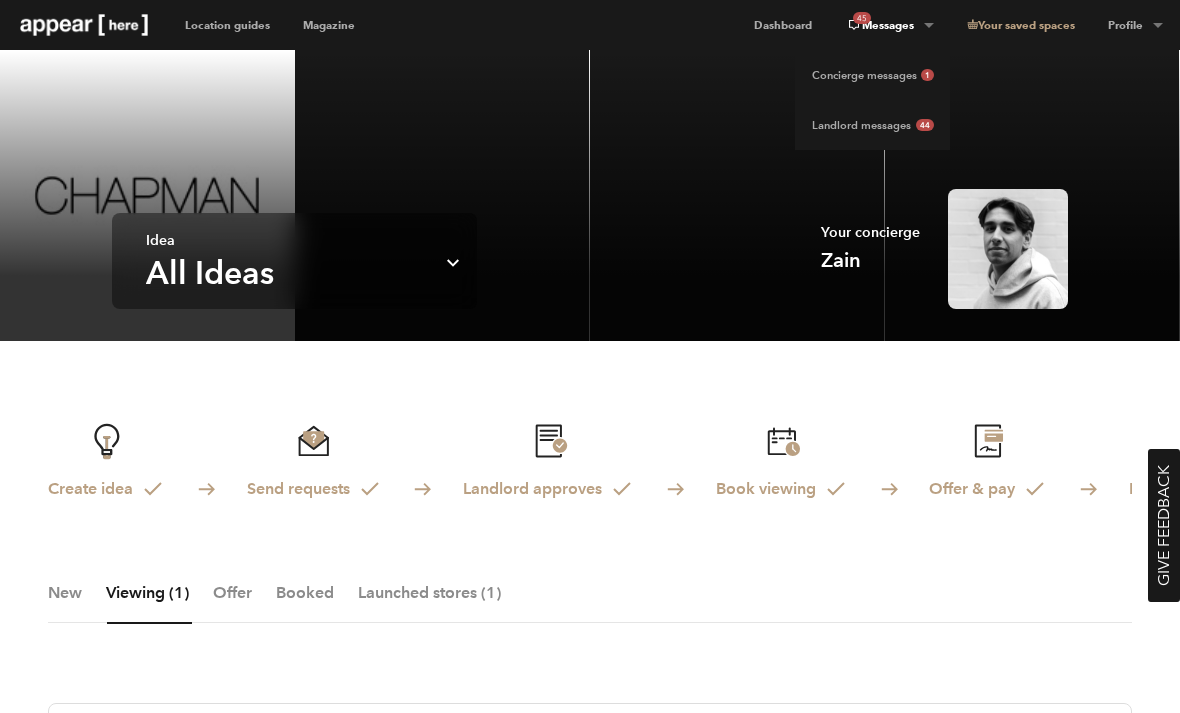 click on "Concierge messages
1" at bounding box center [872, 75] 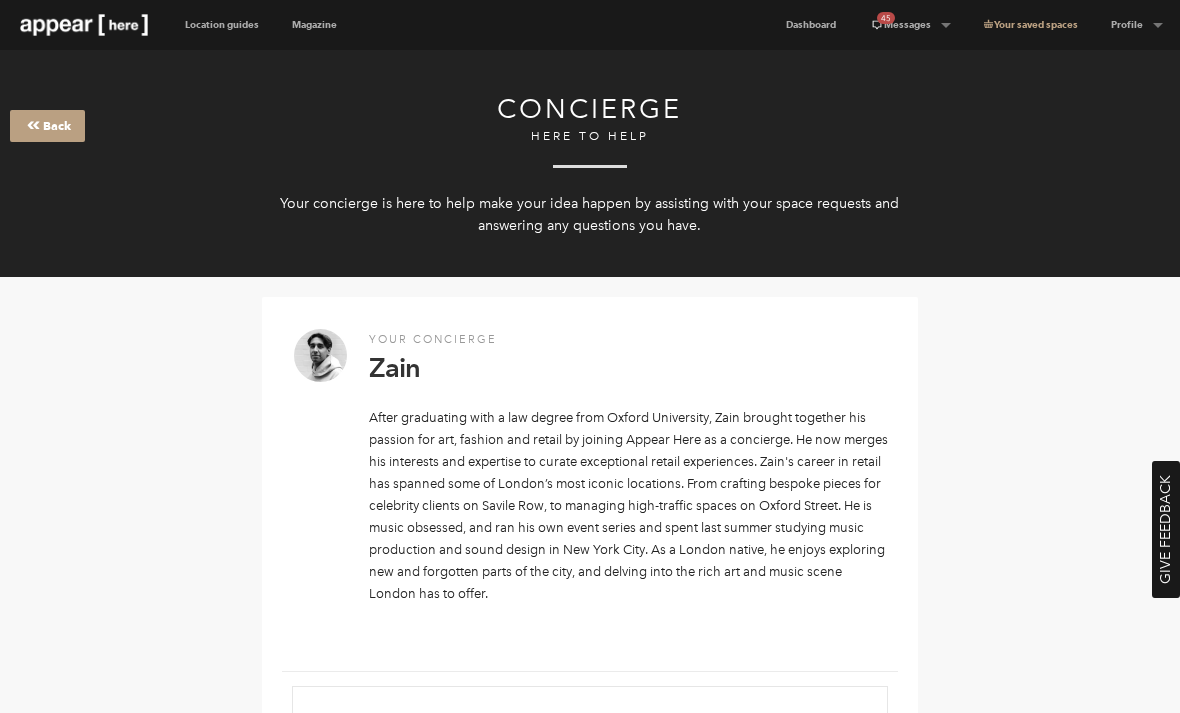 scroll, scrollTop: 0, scrollLeft: 0, axis: both 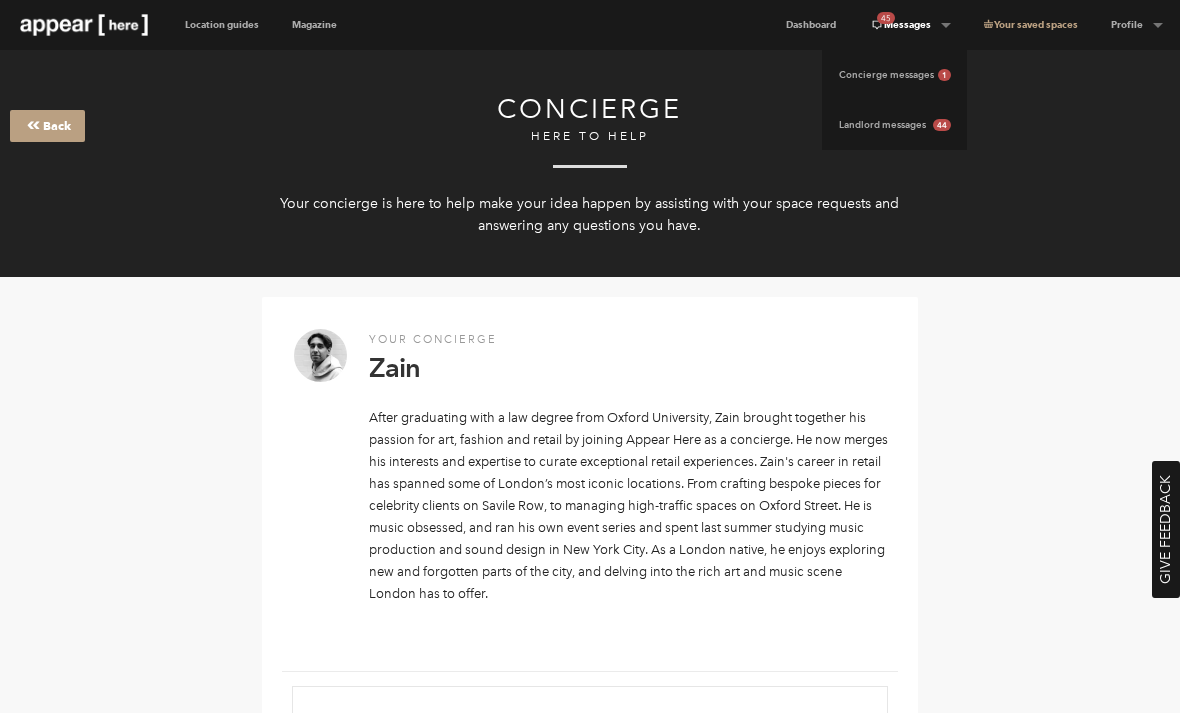 click on "Landlord messages
44" at bounding box center (894, 125) 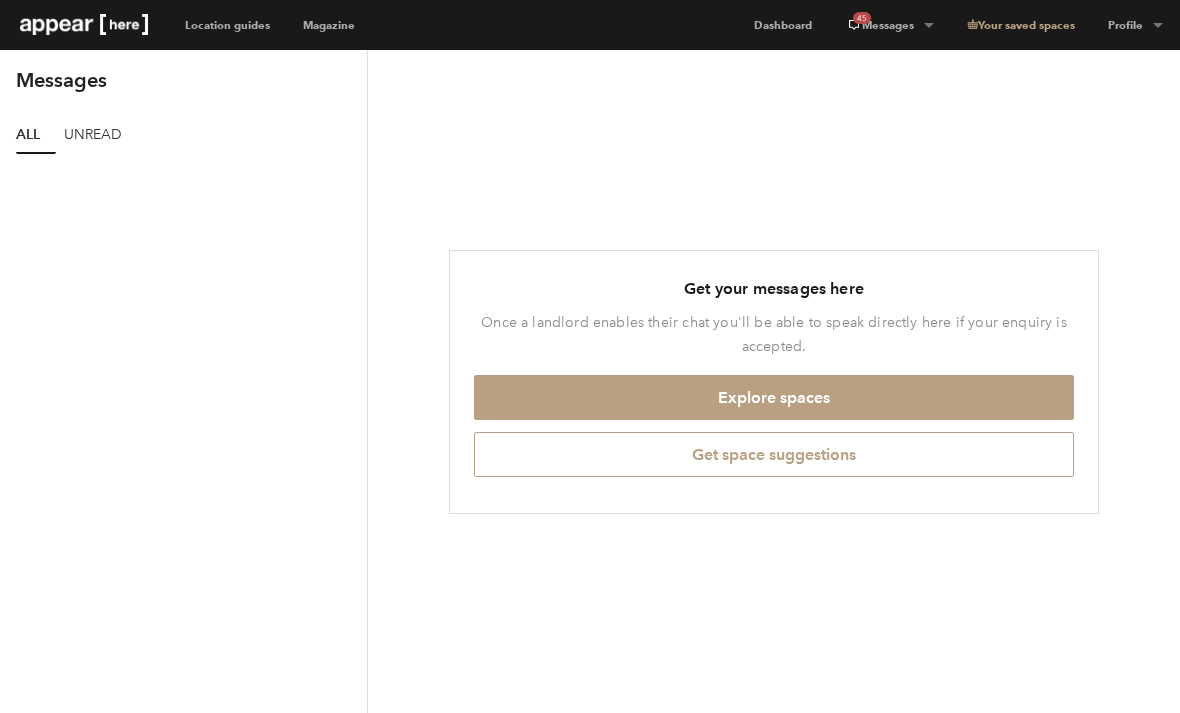 scroll, scrollTop: 0, scrollLeft: 0, axis: both 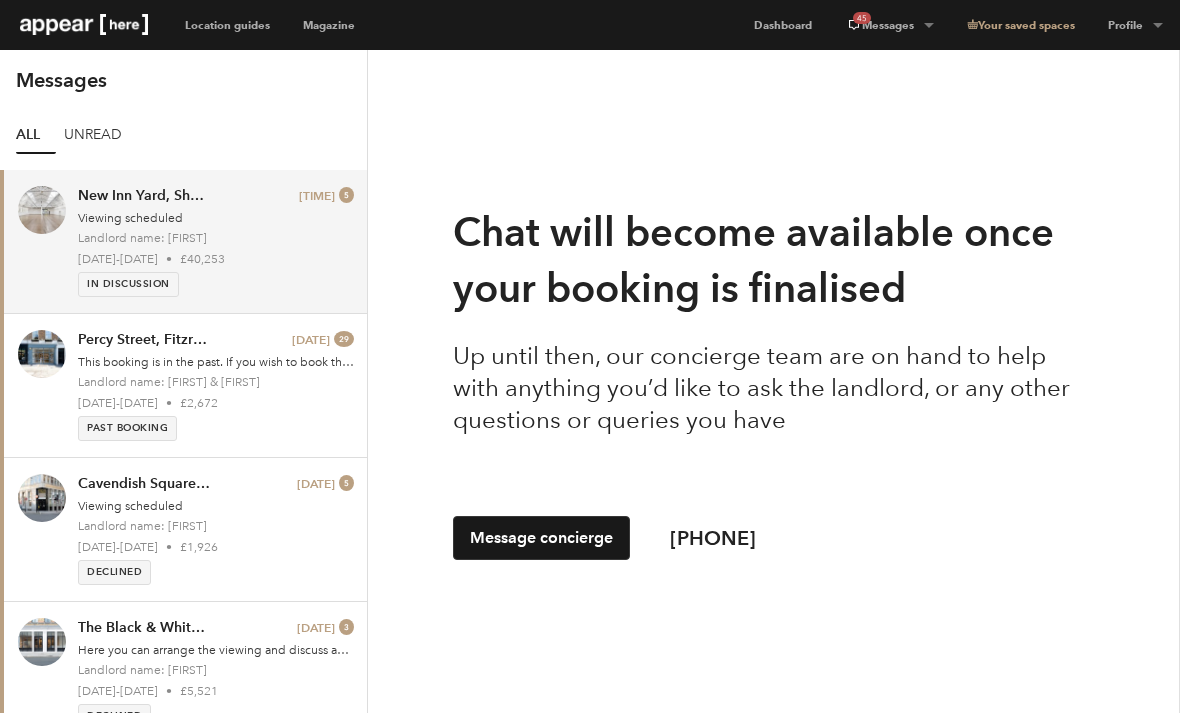 click on "Viewing scheduled" at bounding box center [216, 218] 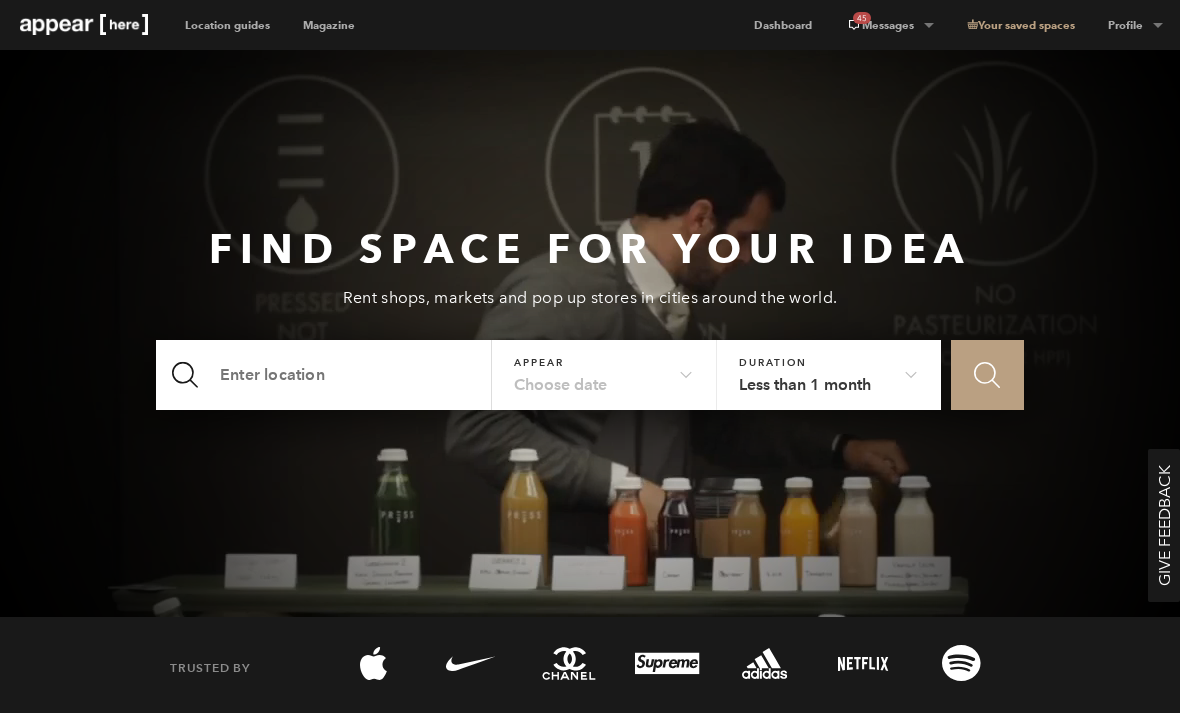 scroll, scrollTop: 0, scrollLeft: 0, axis: both 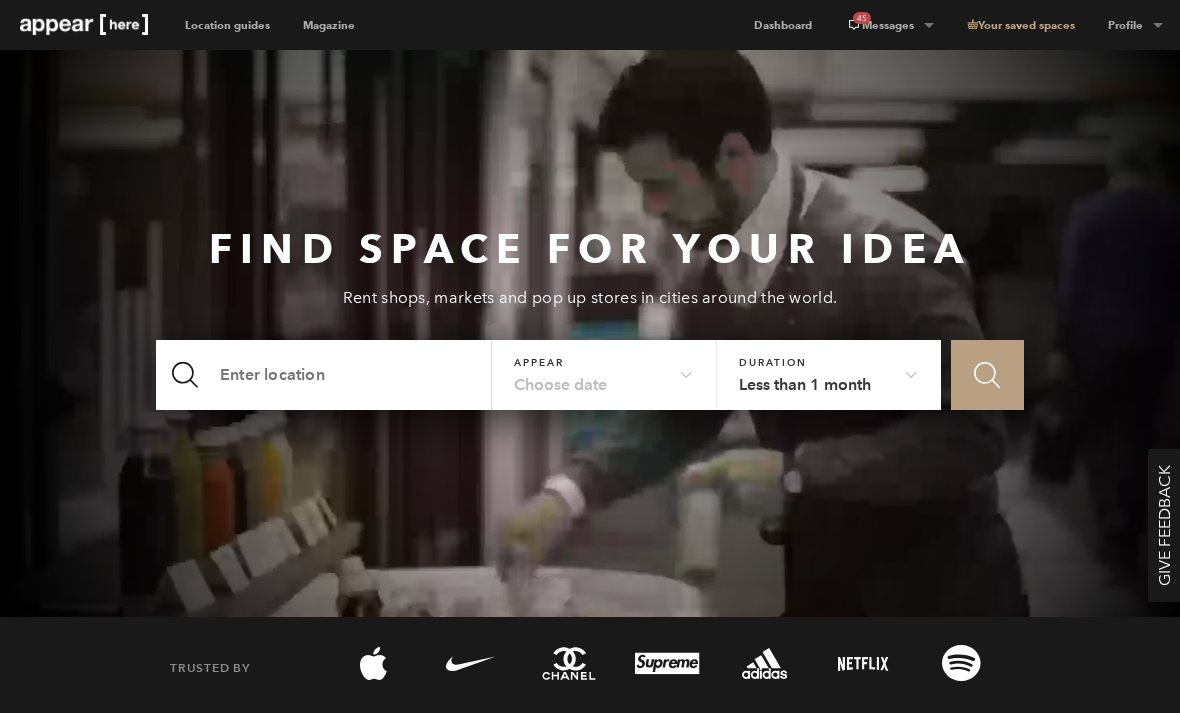 click on "Dashboard" at bounding box center [783, 25] 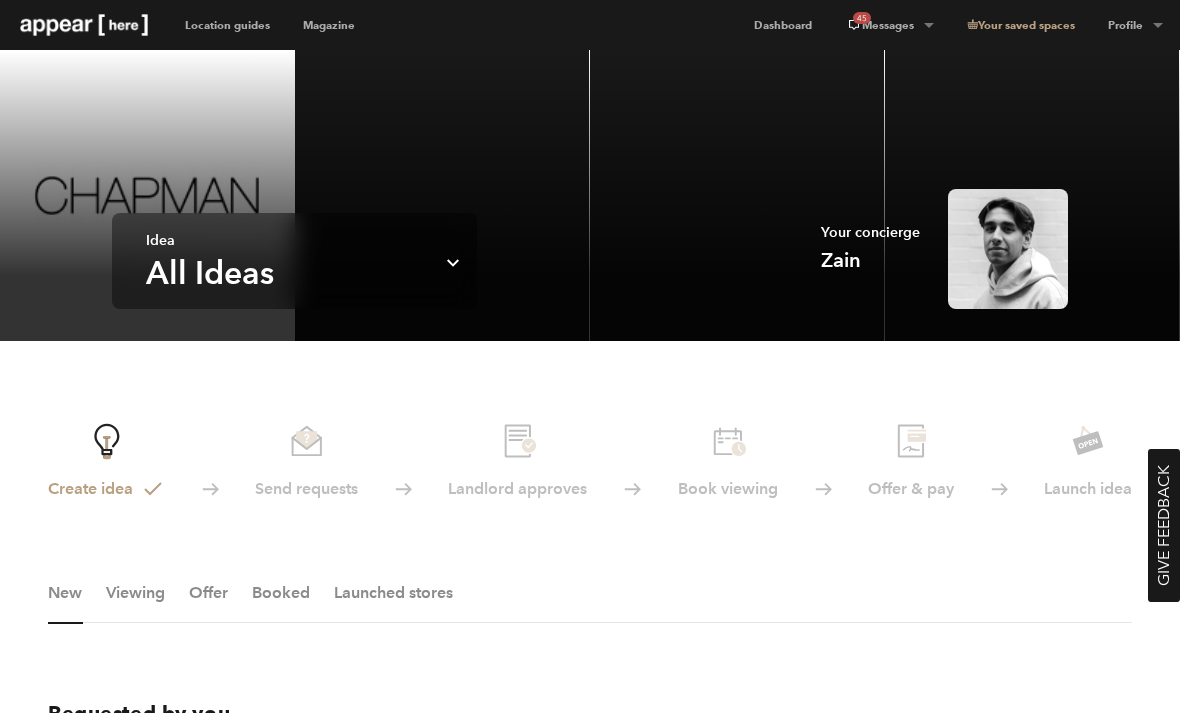 scroll, scrollTop: 0, scrollLeft: 0, axis: both 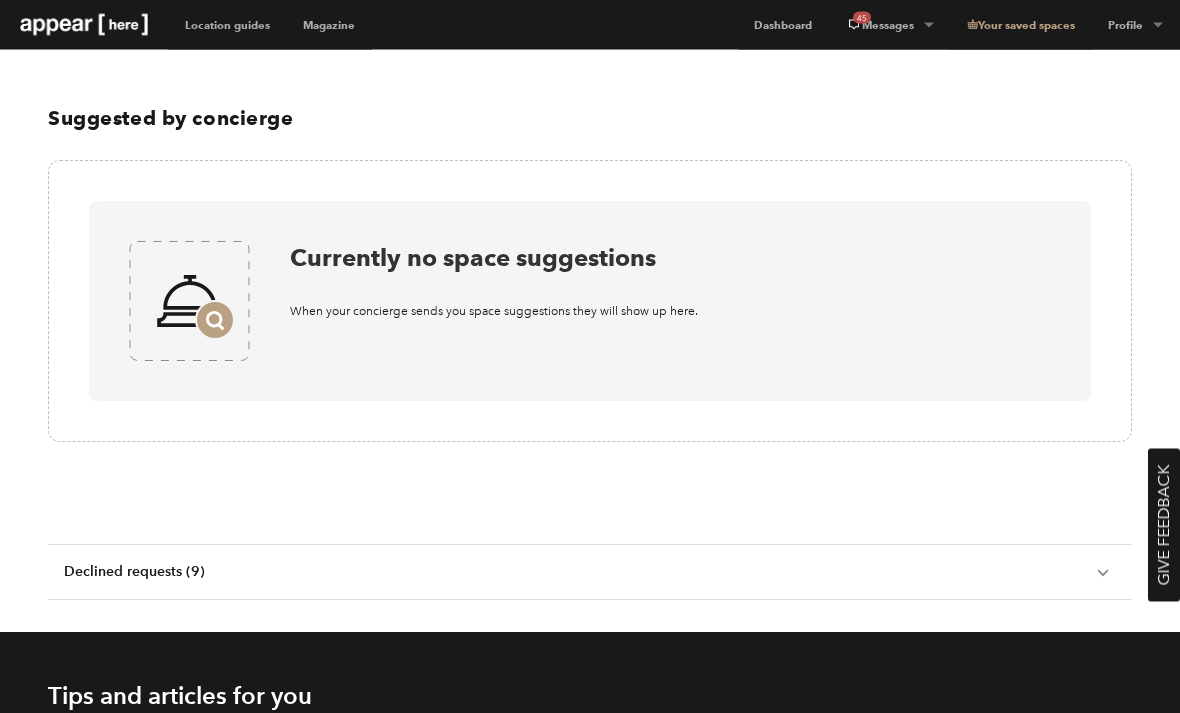 click on "Declined requests (9) Chevron-up" at bounding box center [590, 573] 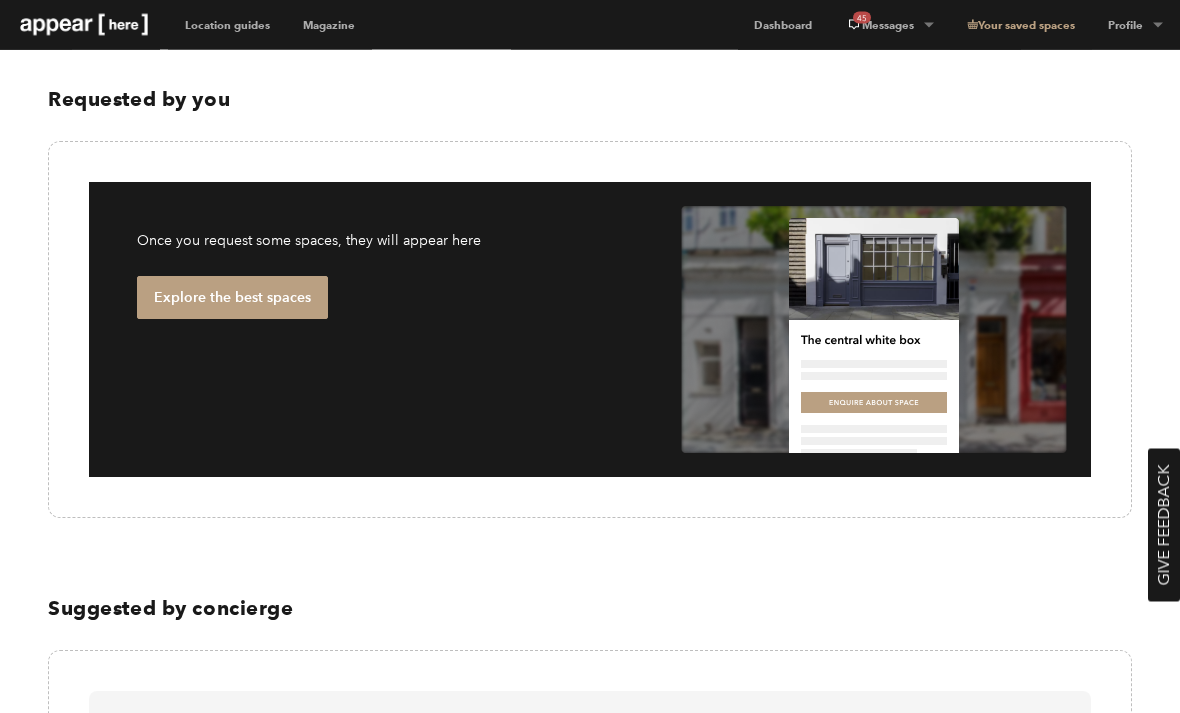 scroll, scrollTop: 581, scrollLeft: 0, axis: vertical 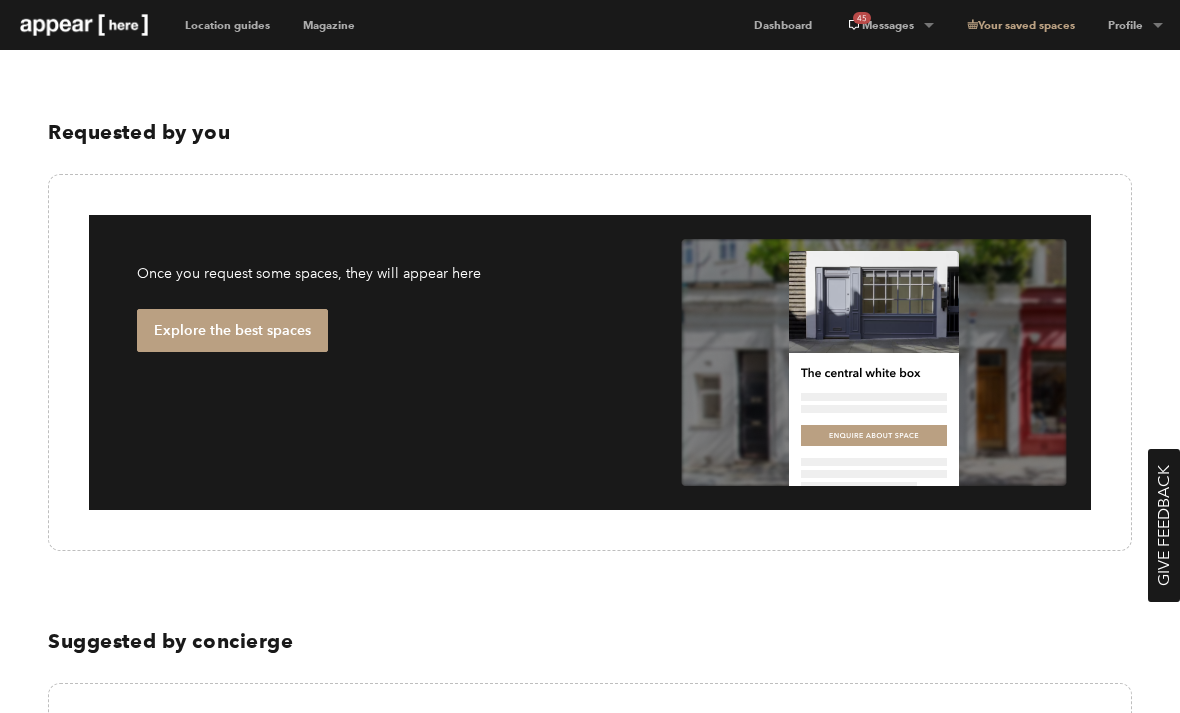 click on "45
Messages" at bounding box center (889, 25) 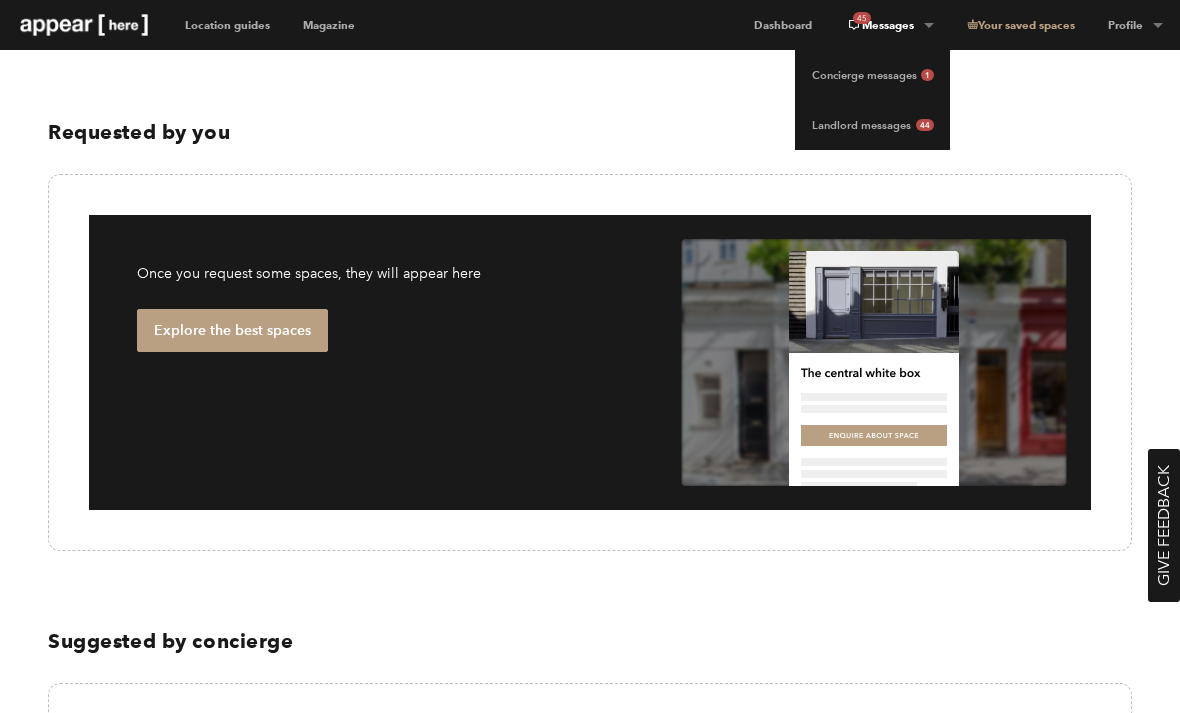 click on "Dashboard" at bounding box center (783, 25) 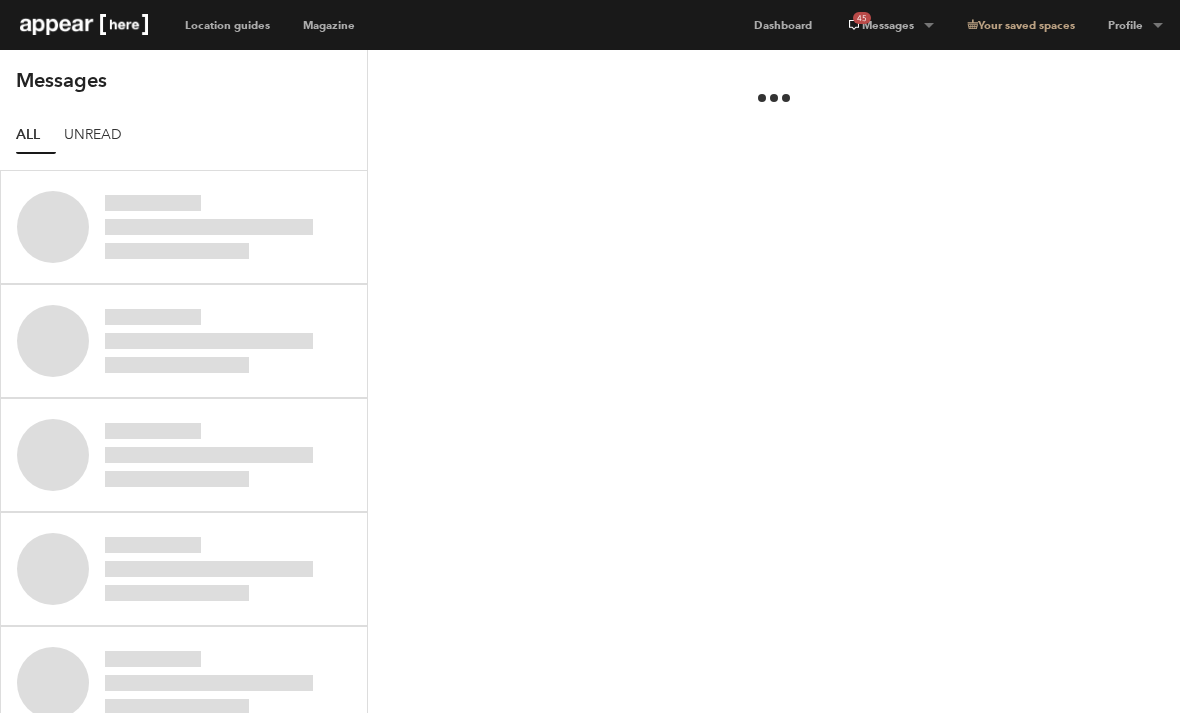 scroll, scrollTop: 0, scrollLeft: 0, axis: both 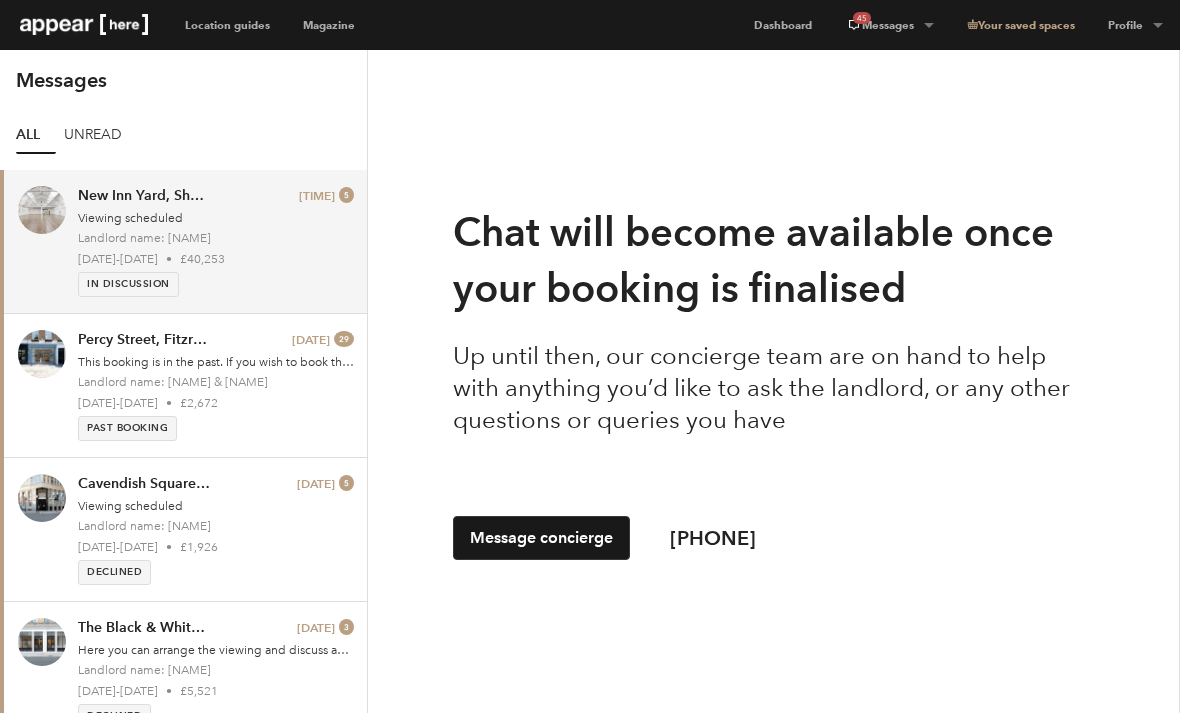 click on "Message concierge" at bounding box center (541, 538) 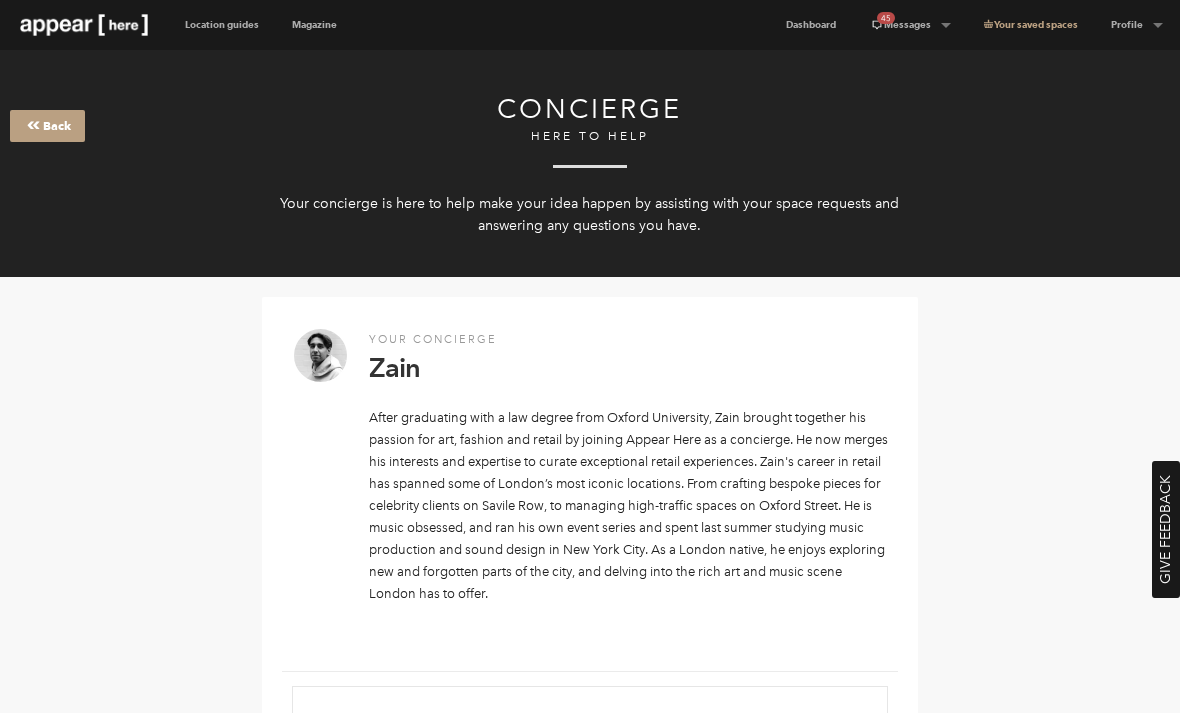 scroll, scrollTop: 0, scrollLeft: 0, axis: both 